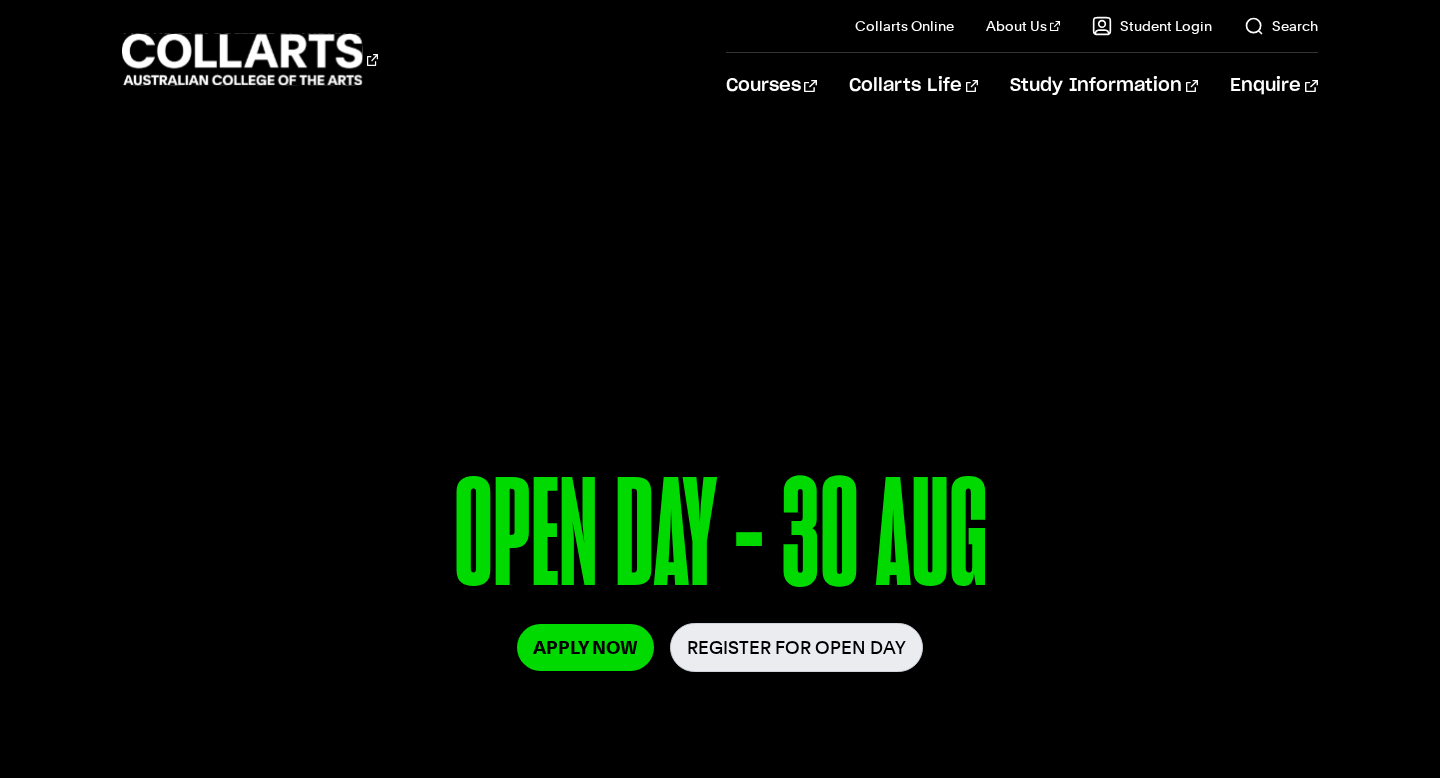 scroll, scrollTop: 0, scrollLeft: 0, axis: both 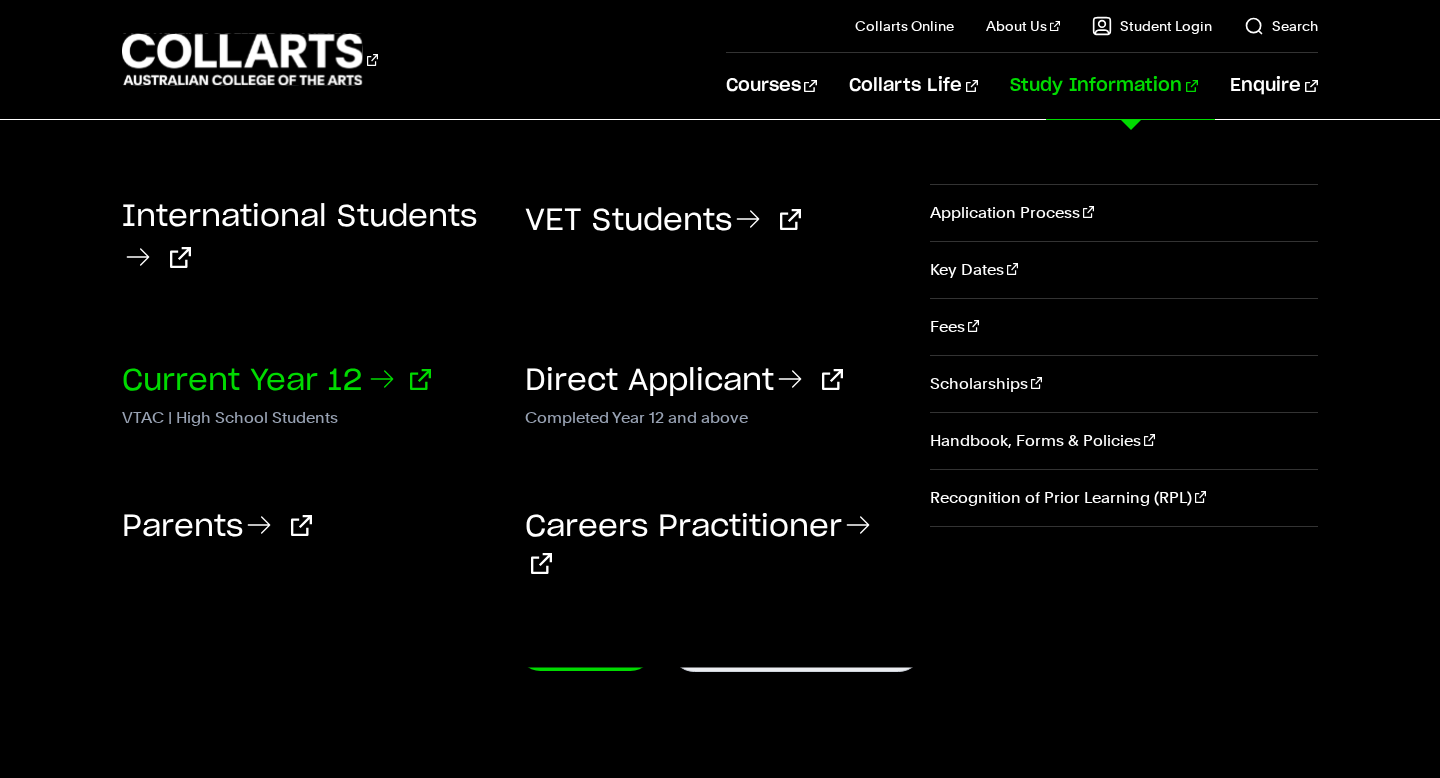 click on "Current Year 12" at bounding box center (276, 381) 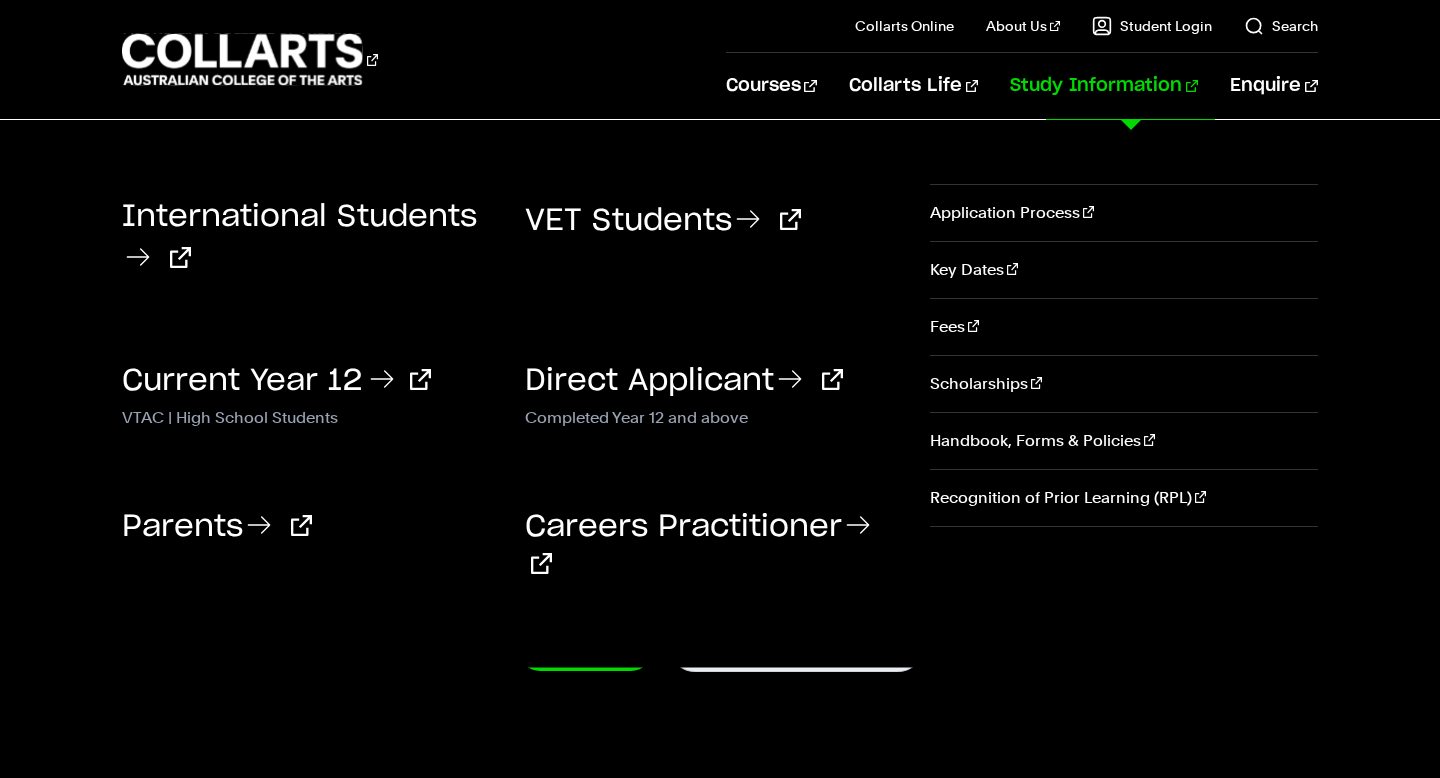 click on "Current Year 12" at bounding box center (308, 379) 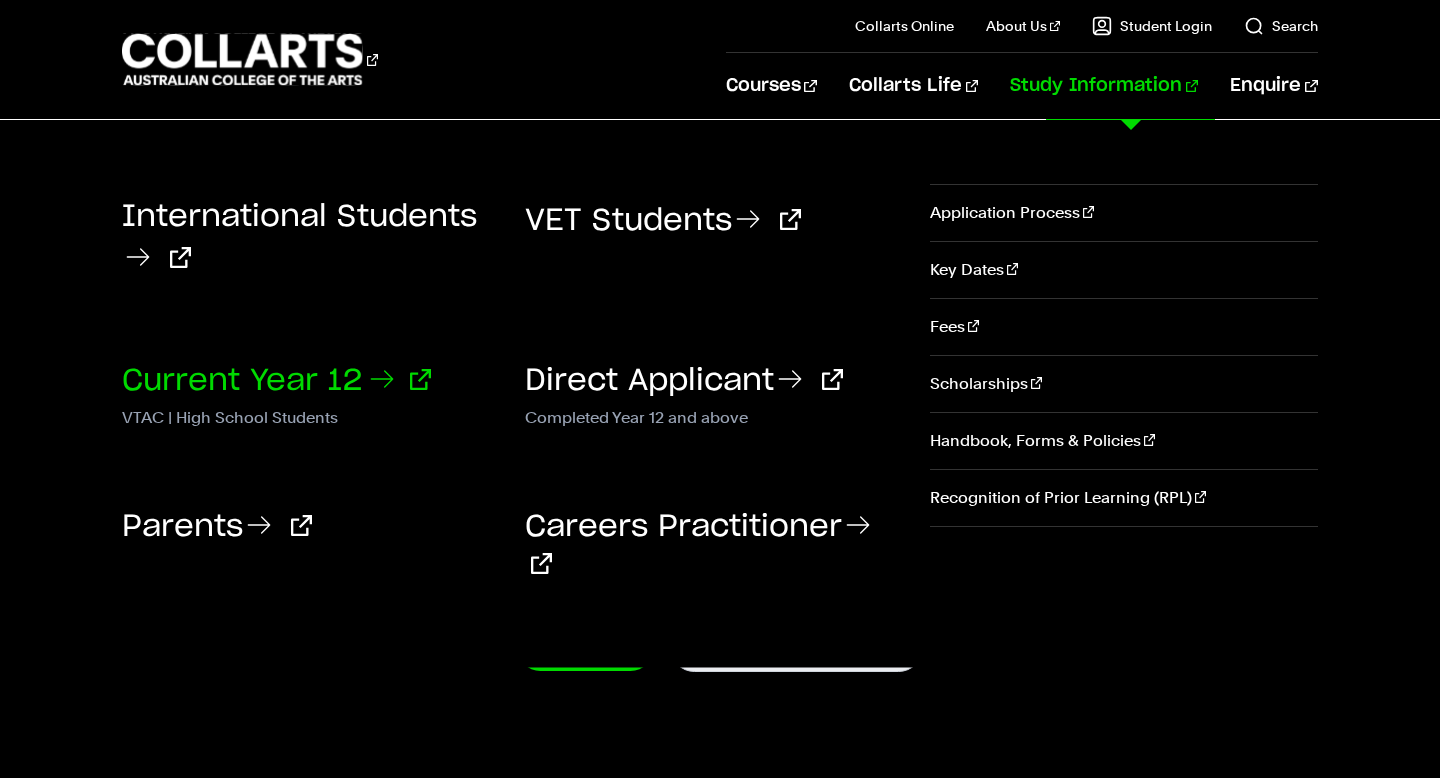 click on "Current Year 12" at bounding box center (276, 381) 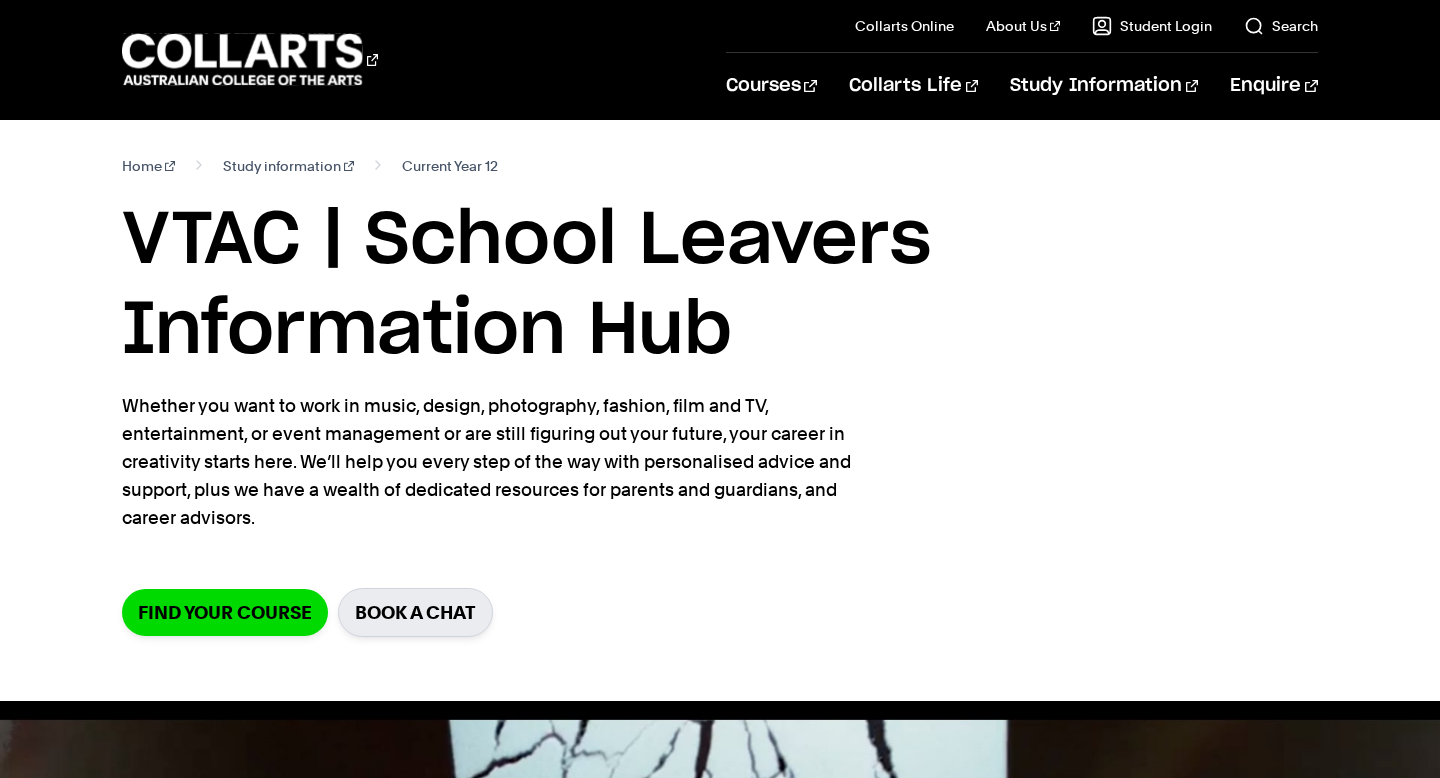 scroll, scrollTop: 0, scrollLeft: 0, axis: both 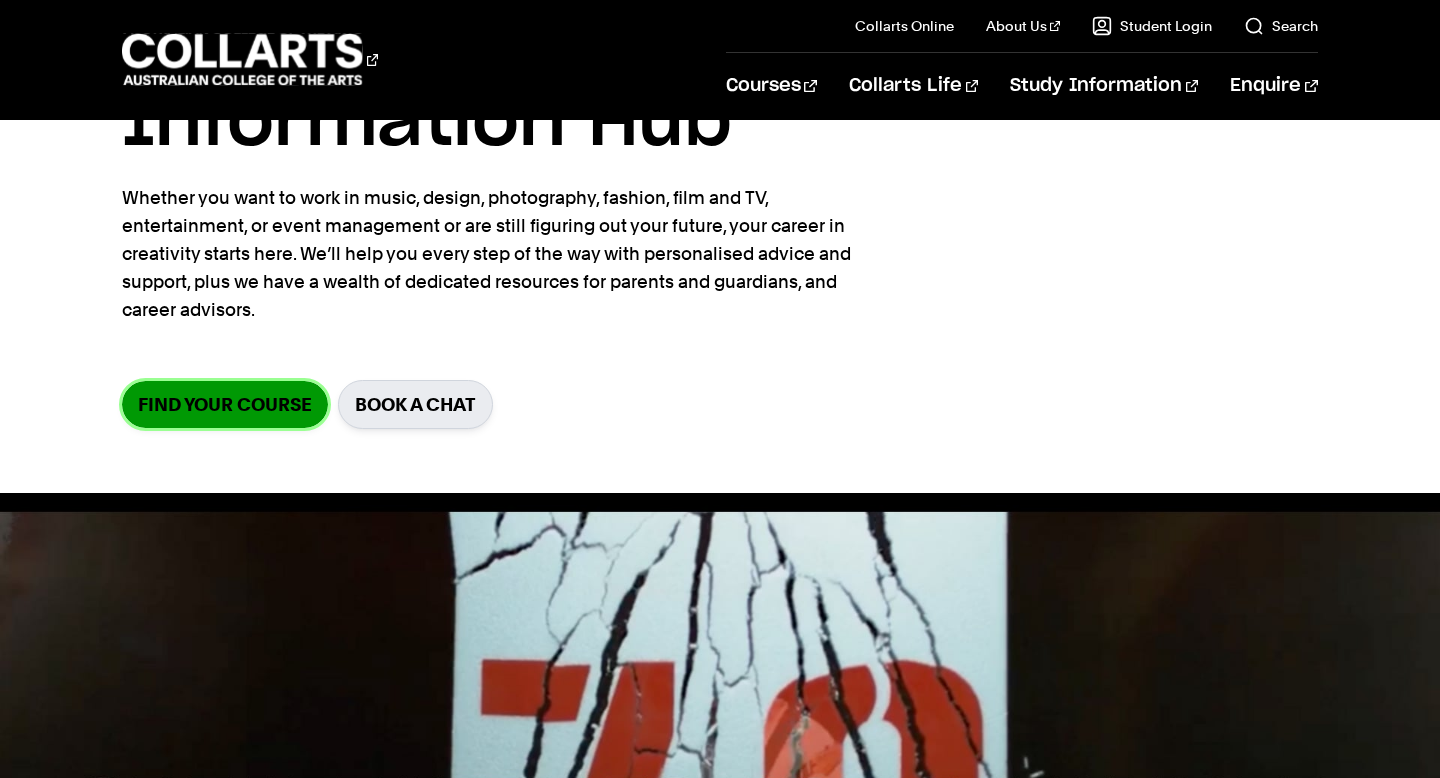 click on "Find your course" at bounding box center (225, 404) 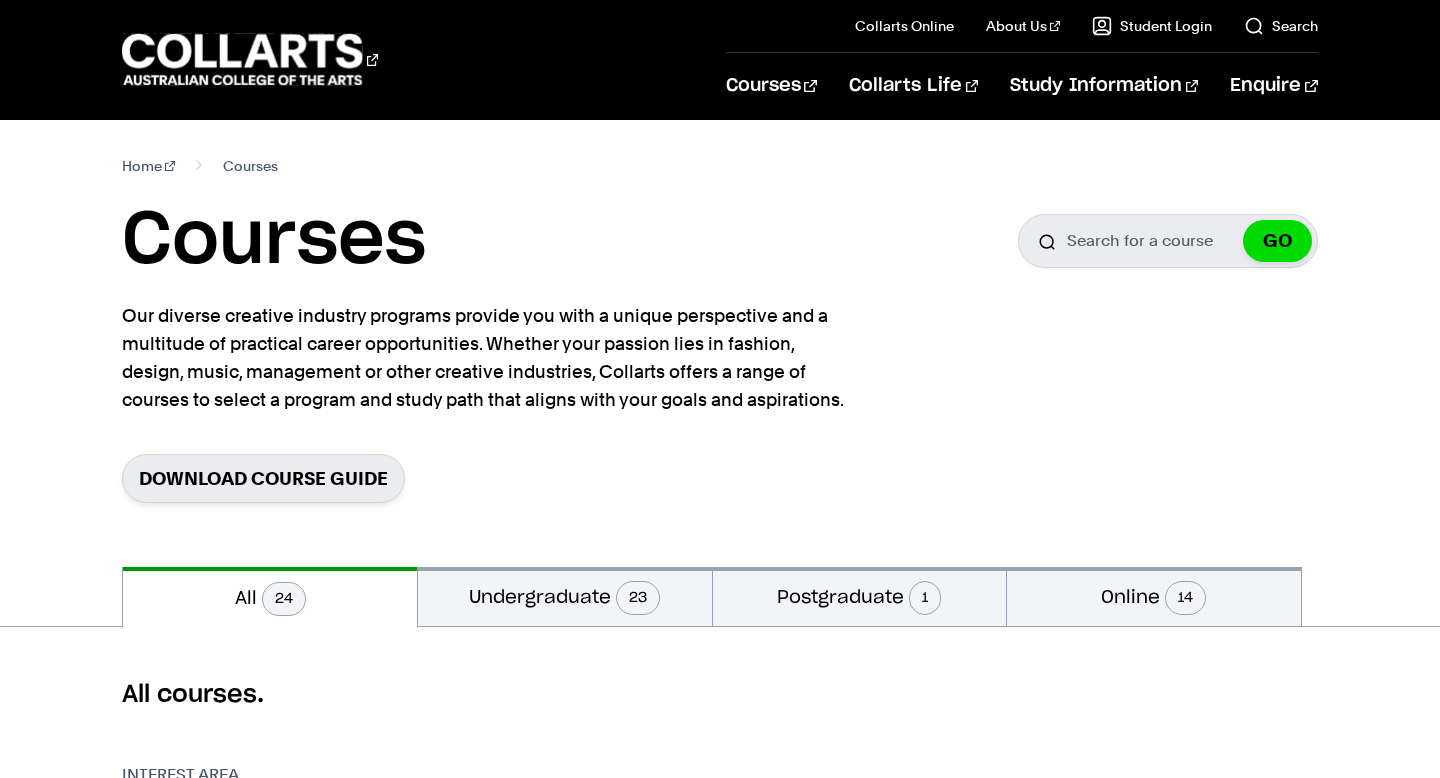 scroll, scrollTop: 0, scrollLeft: 0, axis: both 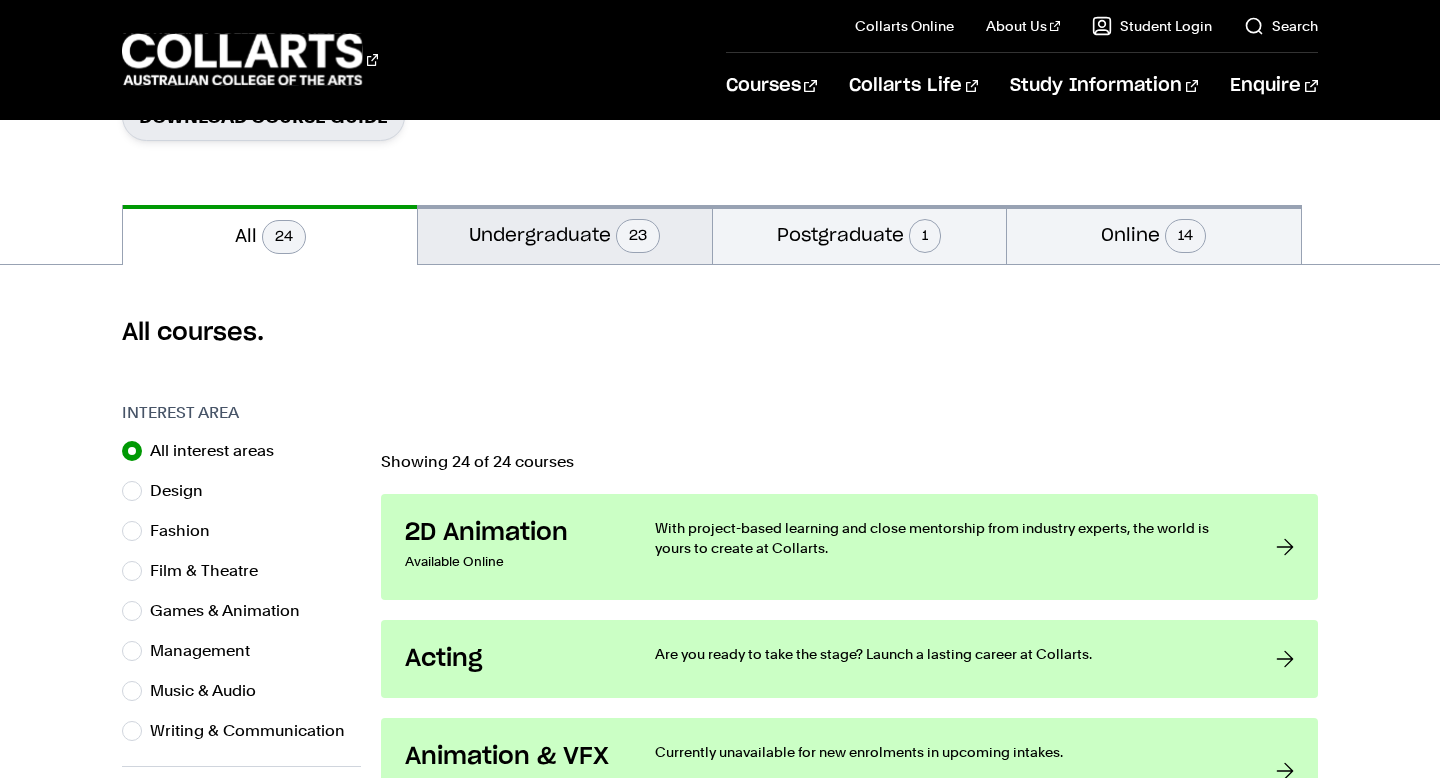 click on "Undergraduate  23" at bounding box center [565, 234] 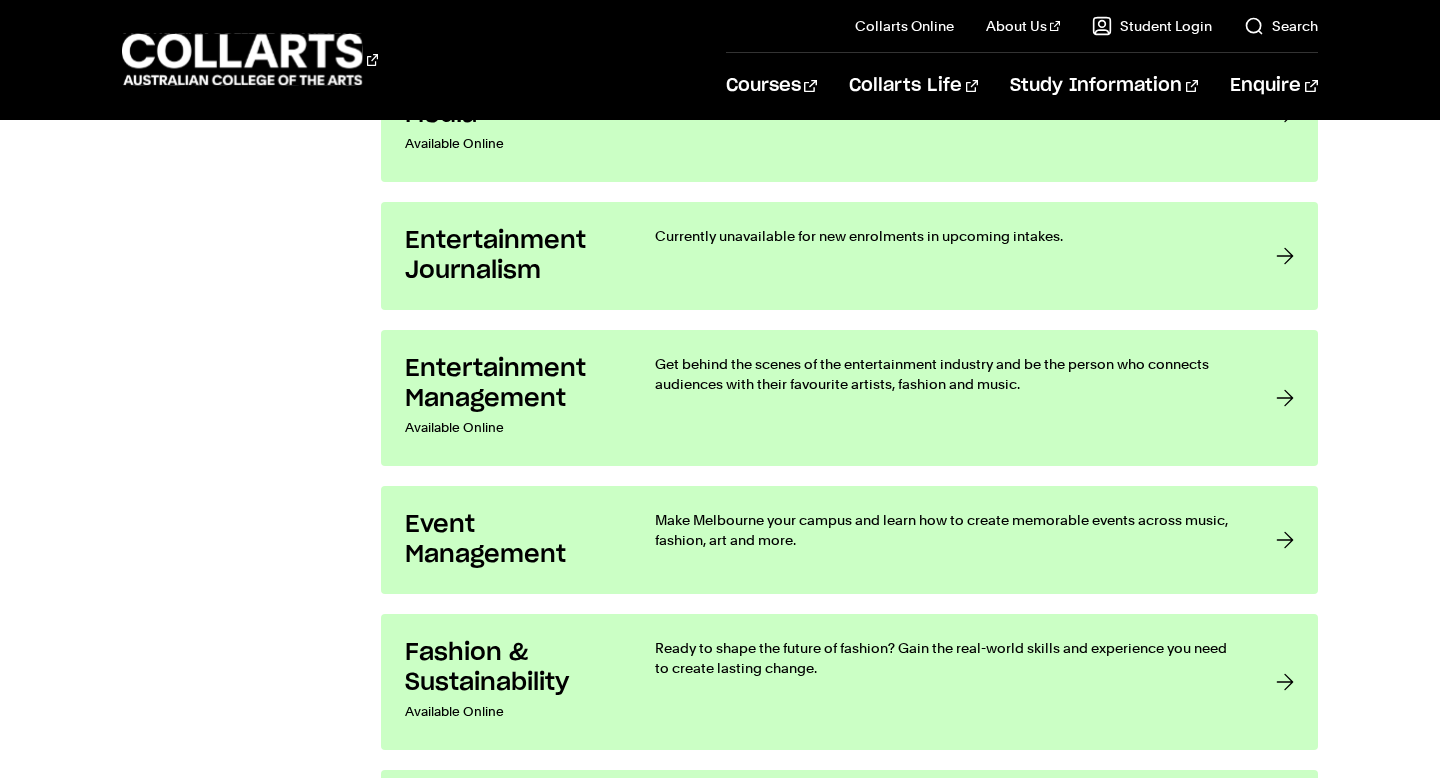 scroll, scrollTop: 1578, scrollLeft: 0, axis: vertical 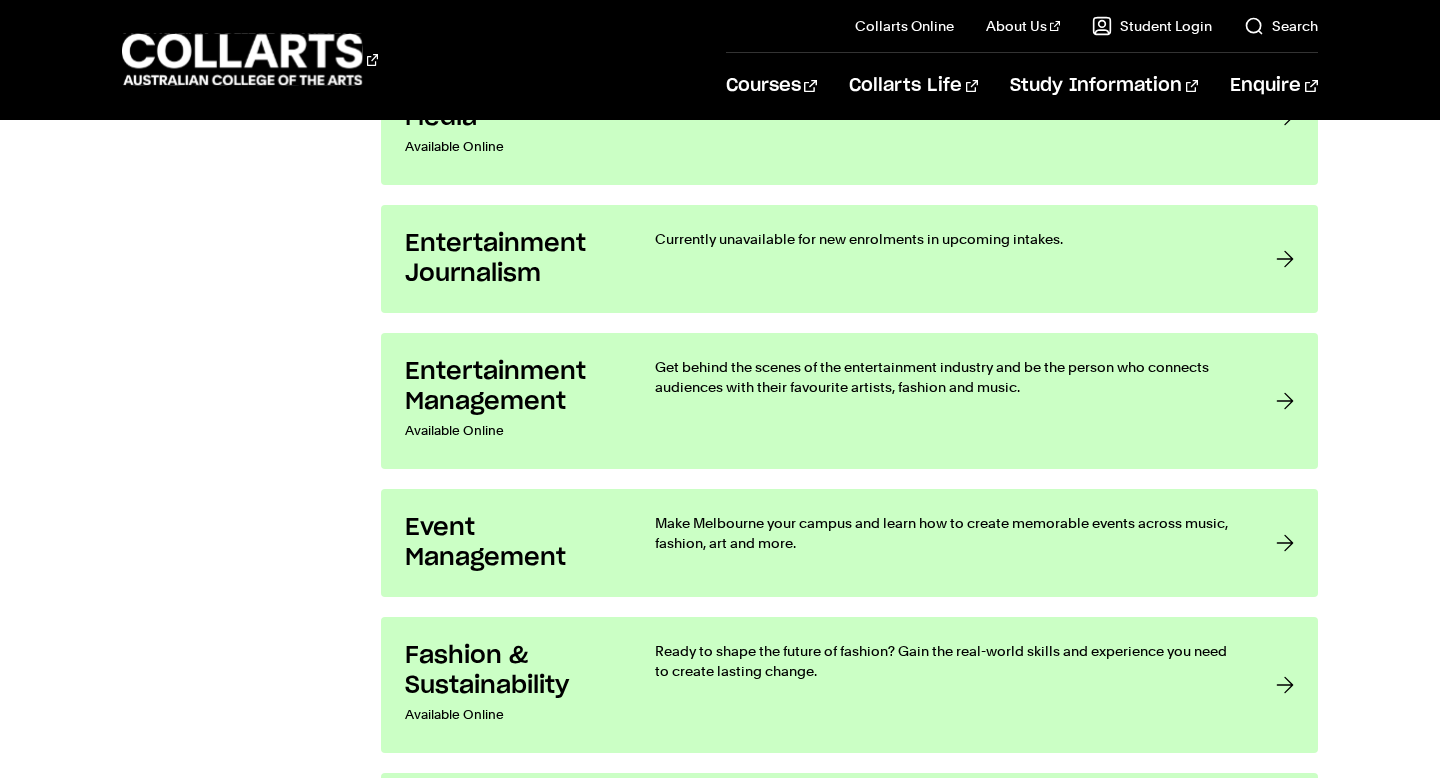 click on "Interest Area
All interest areas
Design
Fashion
Film & Theatre
Games & Animation
Management
Music & Audio" at bounding box center [241, 893] 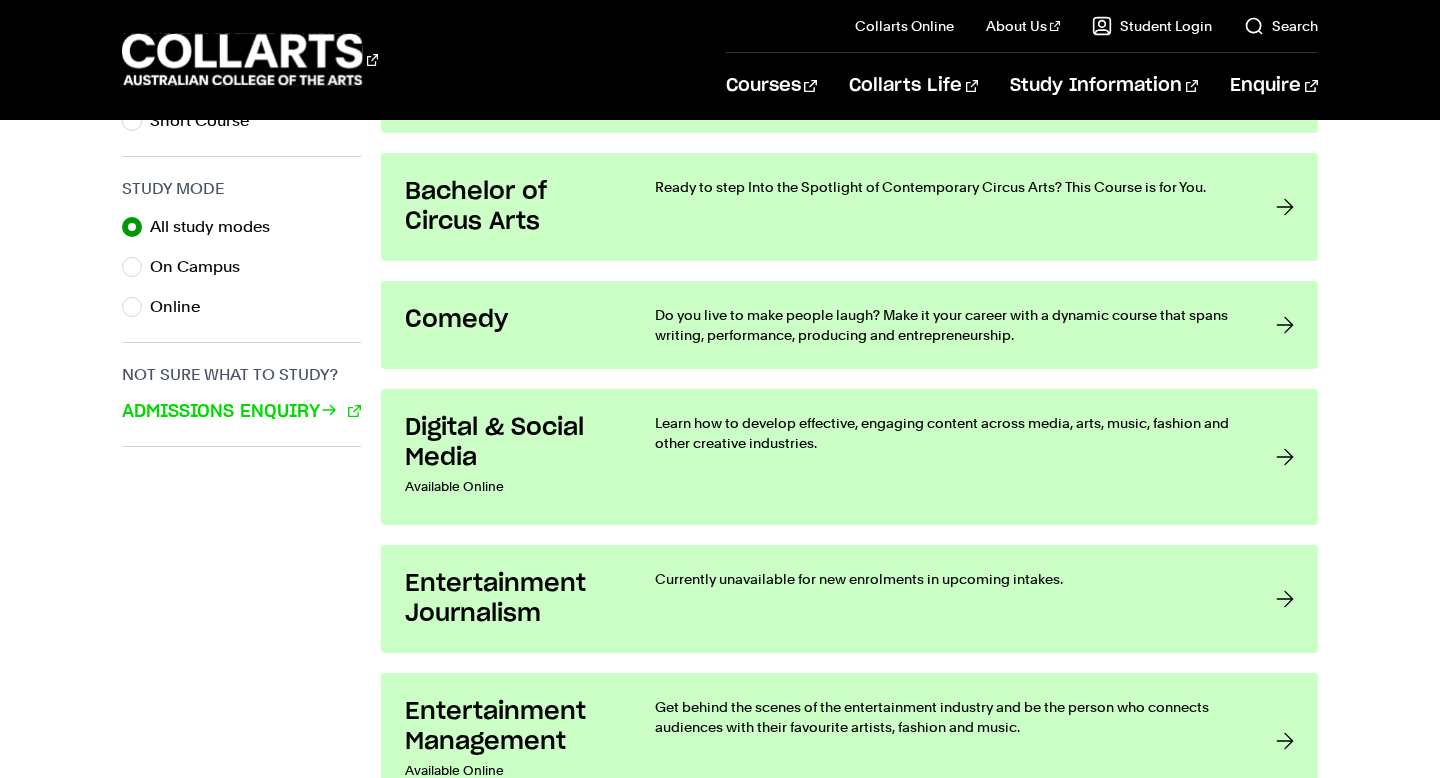 scroll, scrollTop: 1221, scrollLeft: 0, axis: vertical 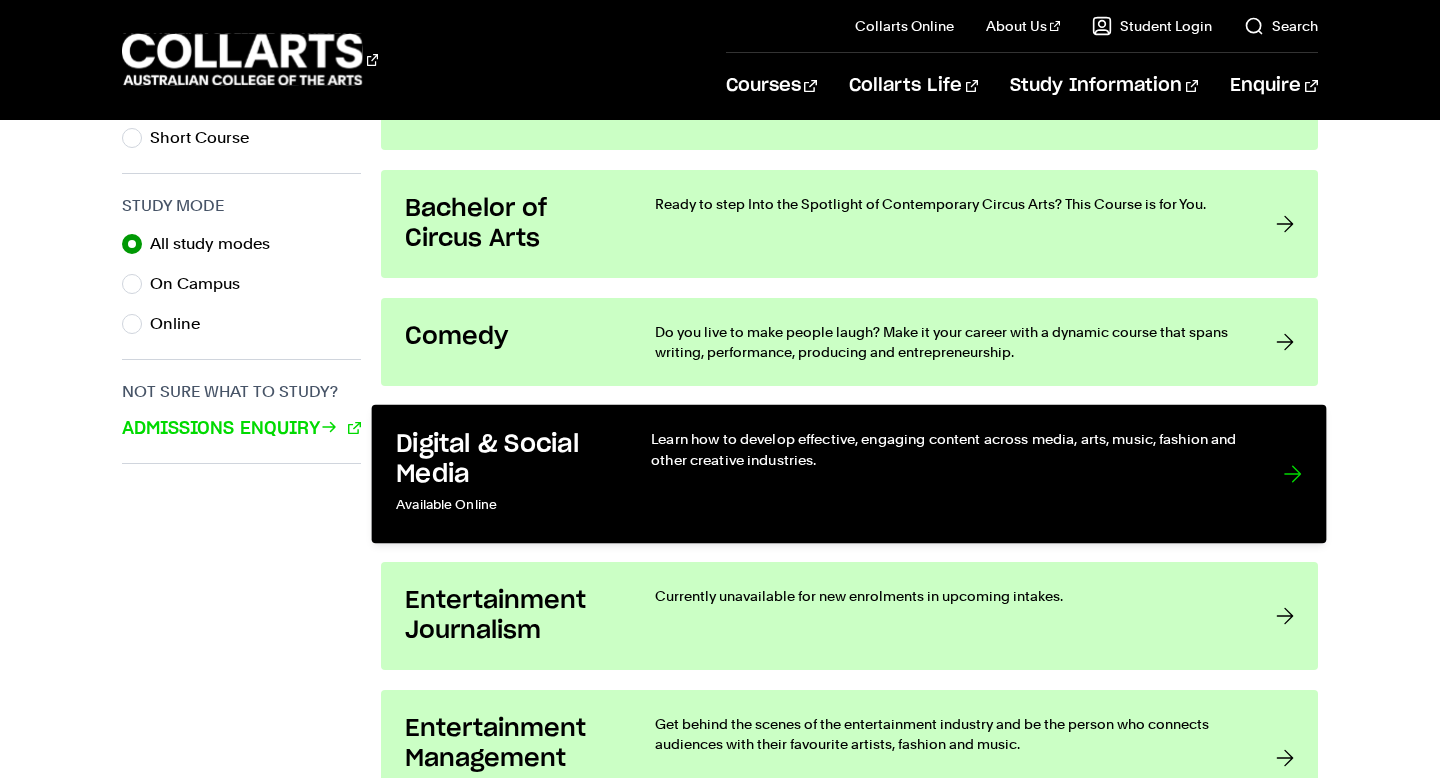 click on "Digital & Social Media" at bounding box center (504, 459) 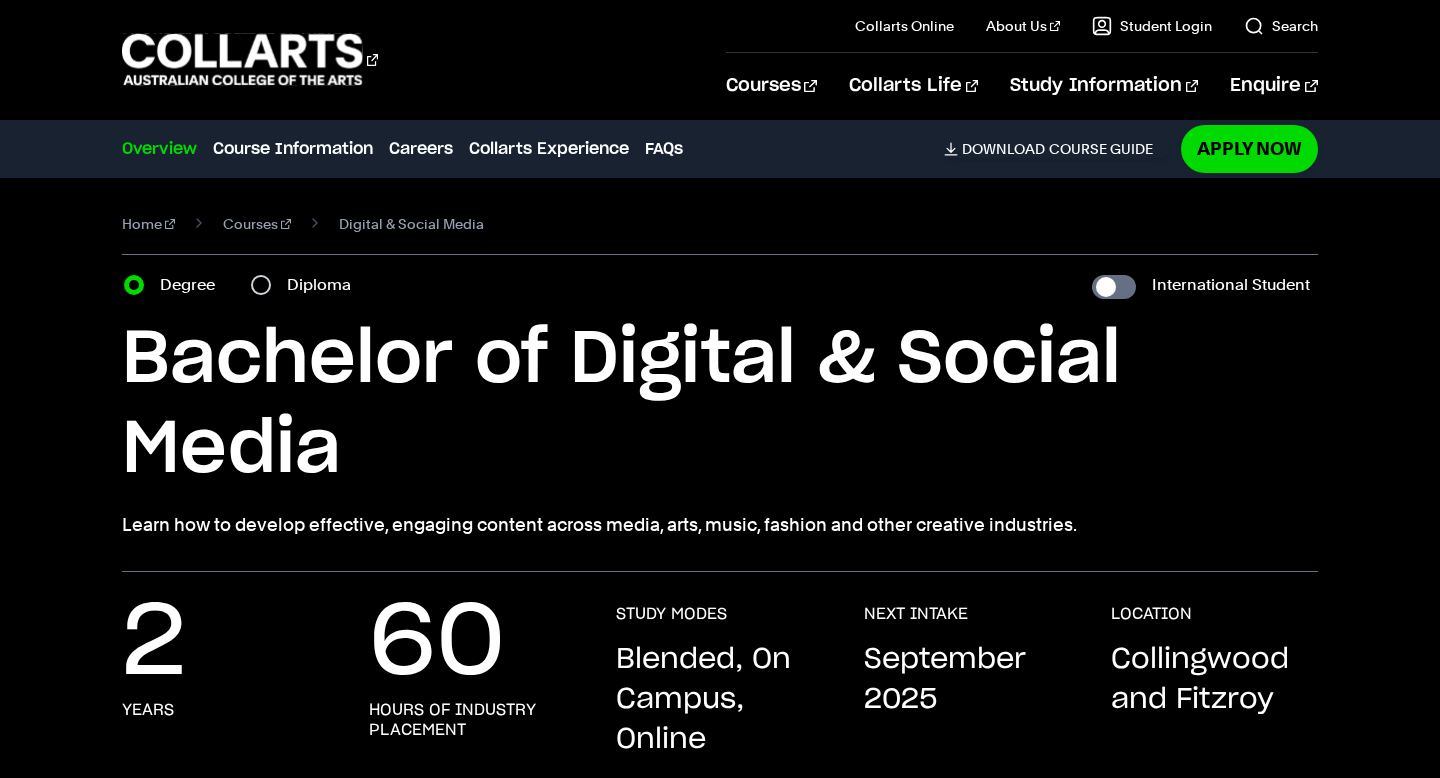 scroll, scrollTop: 0, scrollLeft: 0, axis: both 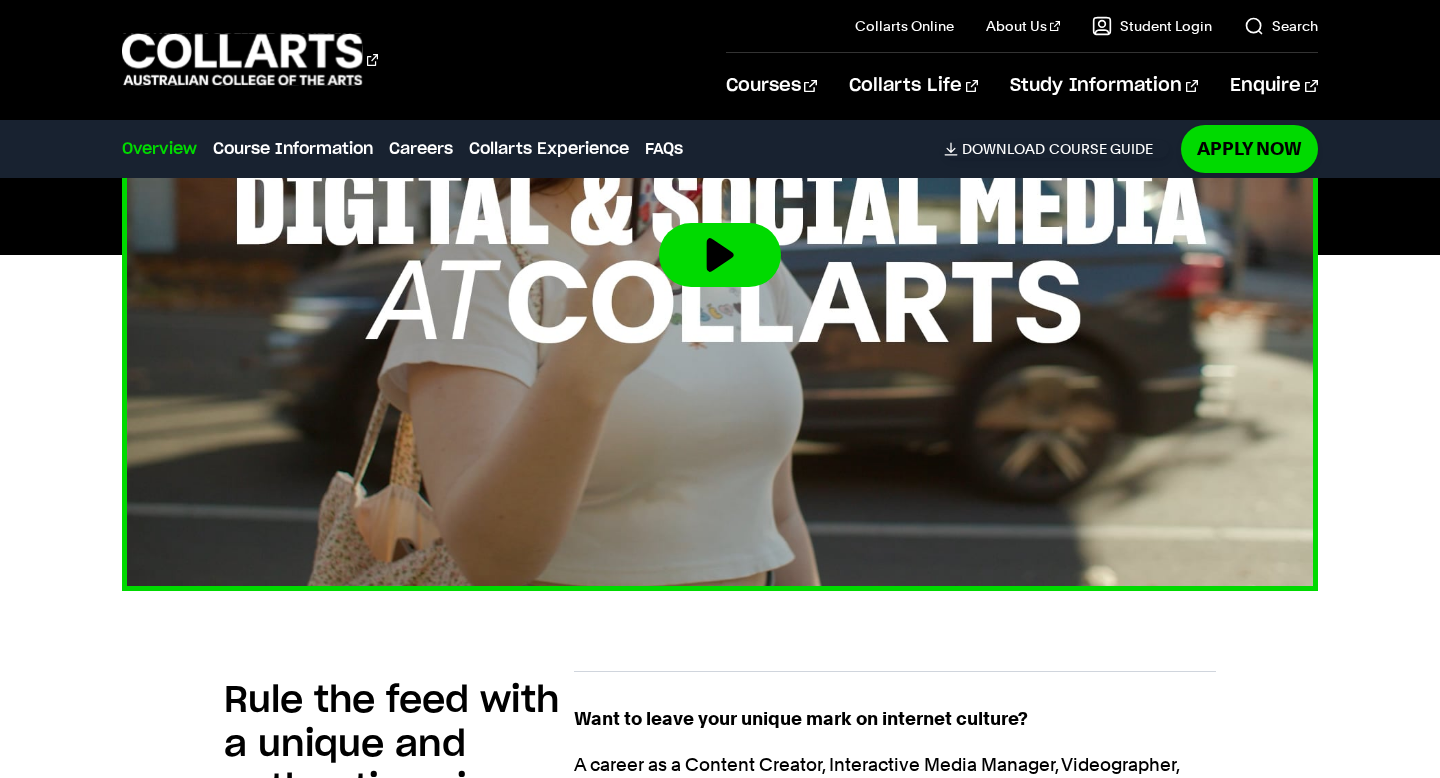 click at bounding box center [720, 255] 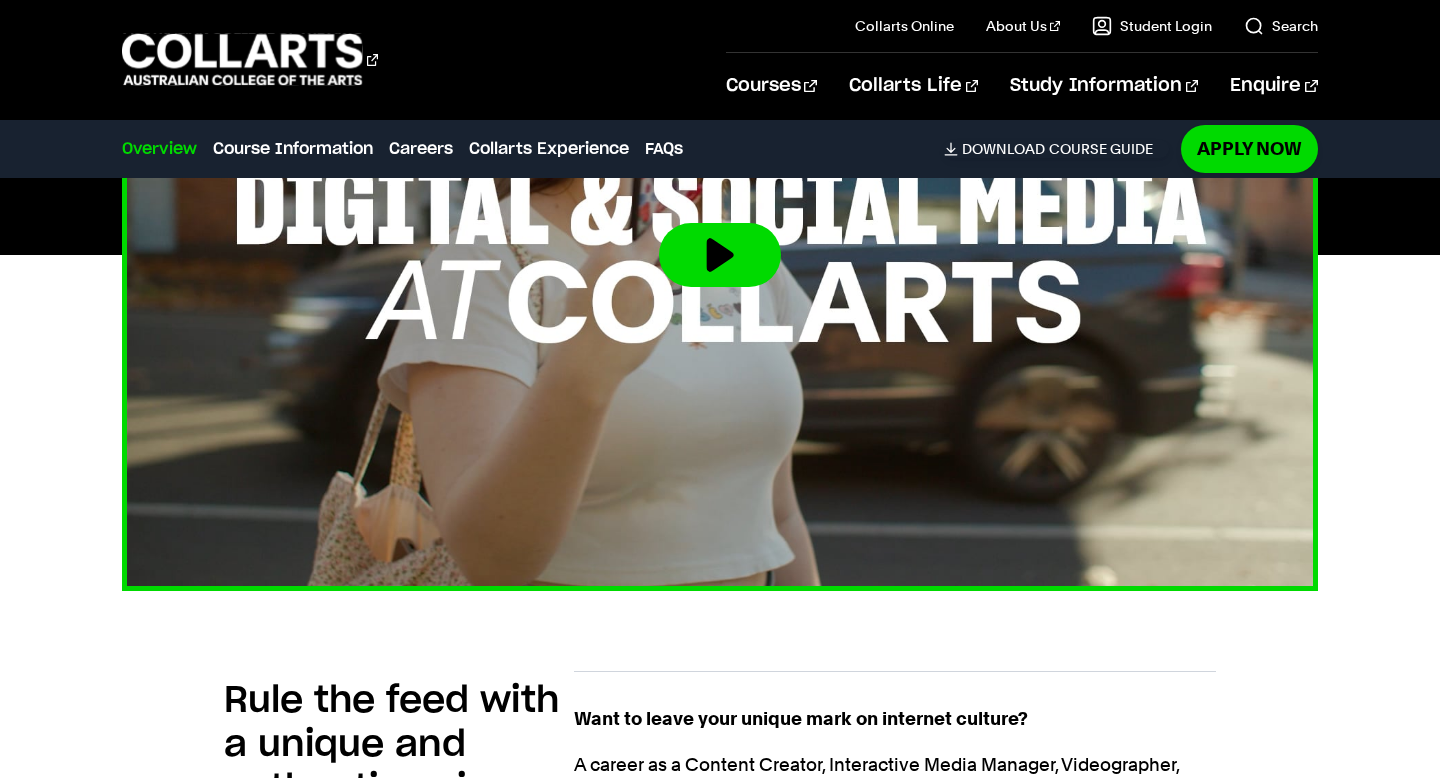 click at bounding box center [720, 255] 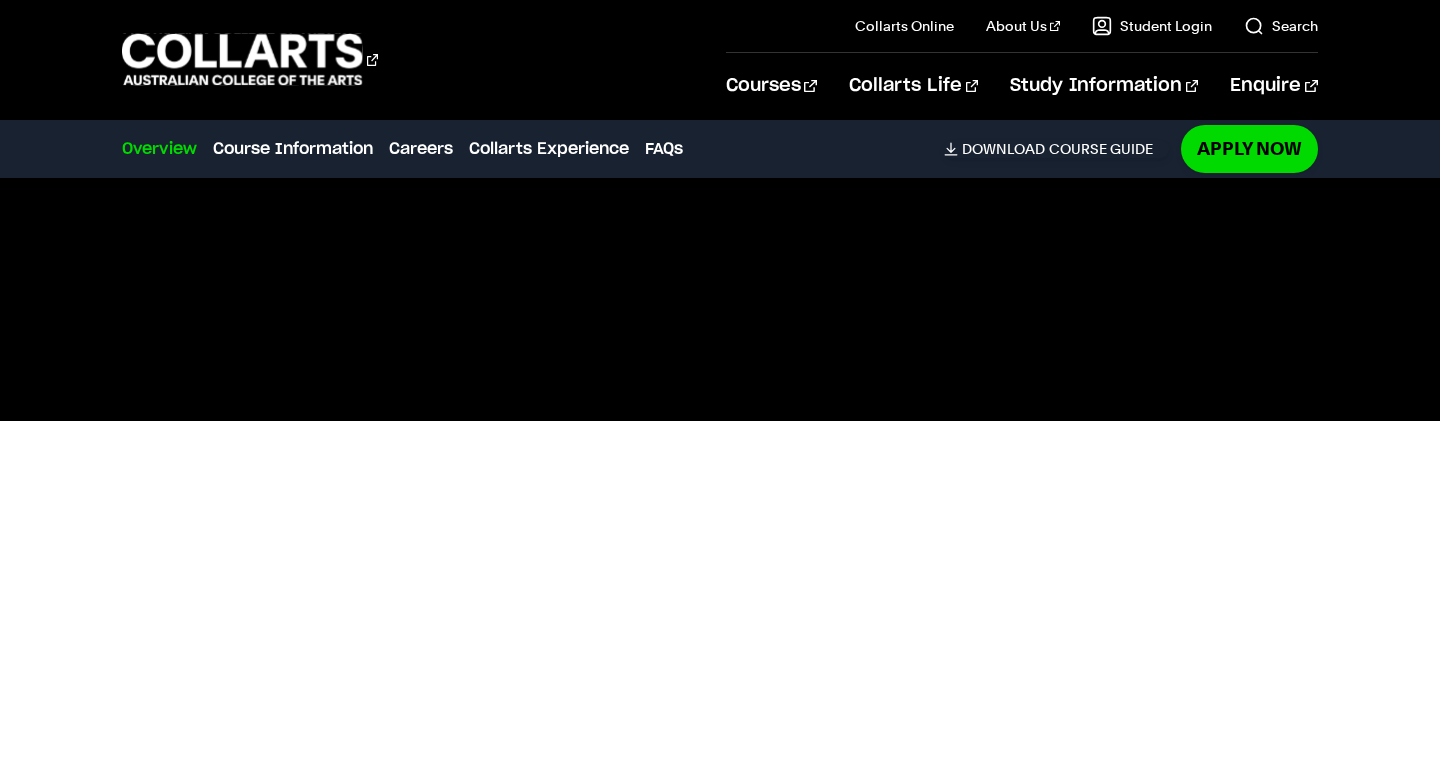scroll, scrollTop: 713, scrollLeft: 0, axis: vertical 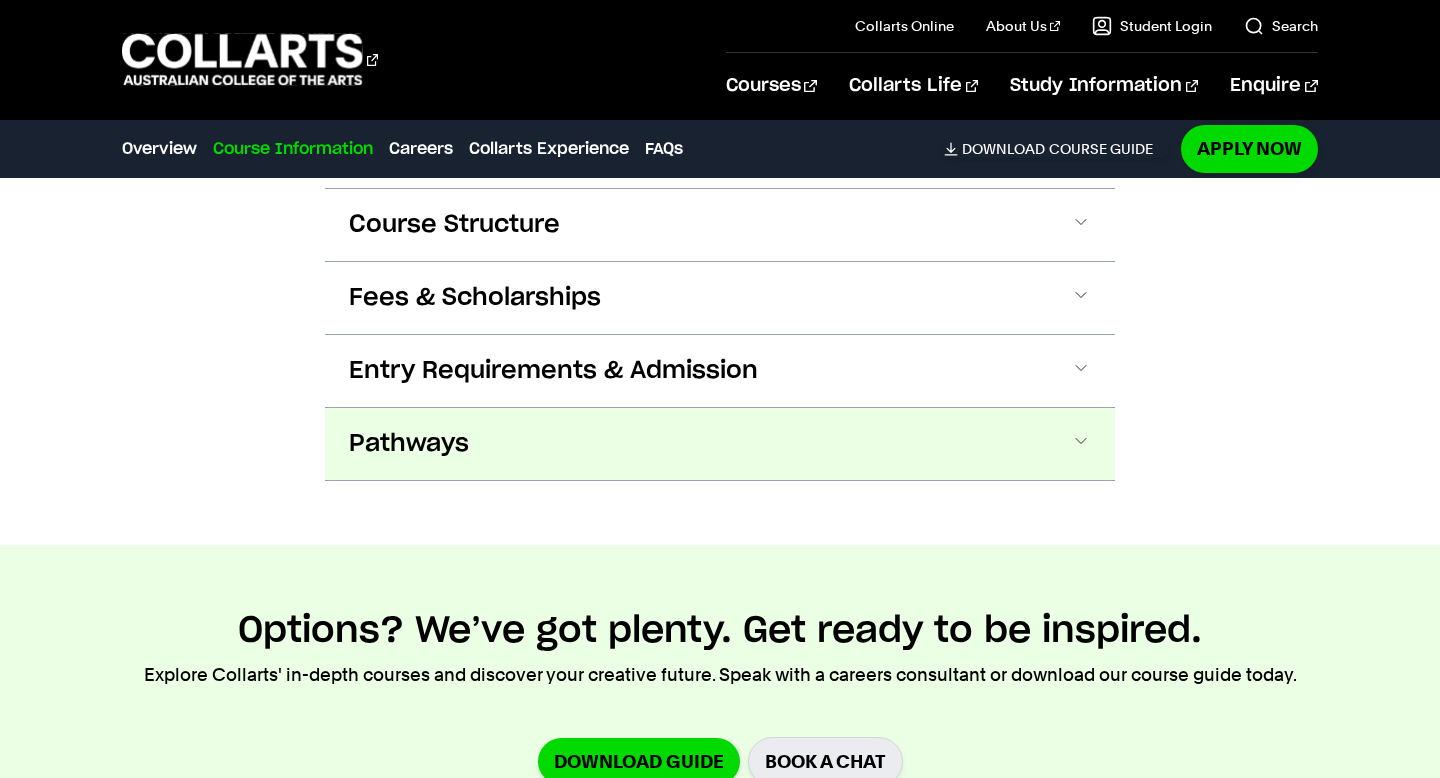 click on "Pathways" at bounding box center [720, 444] 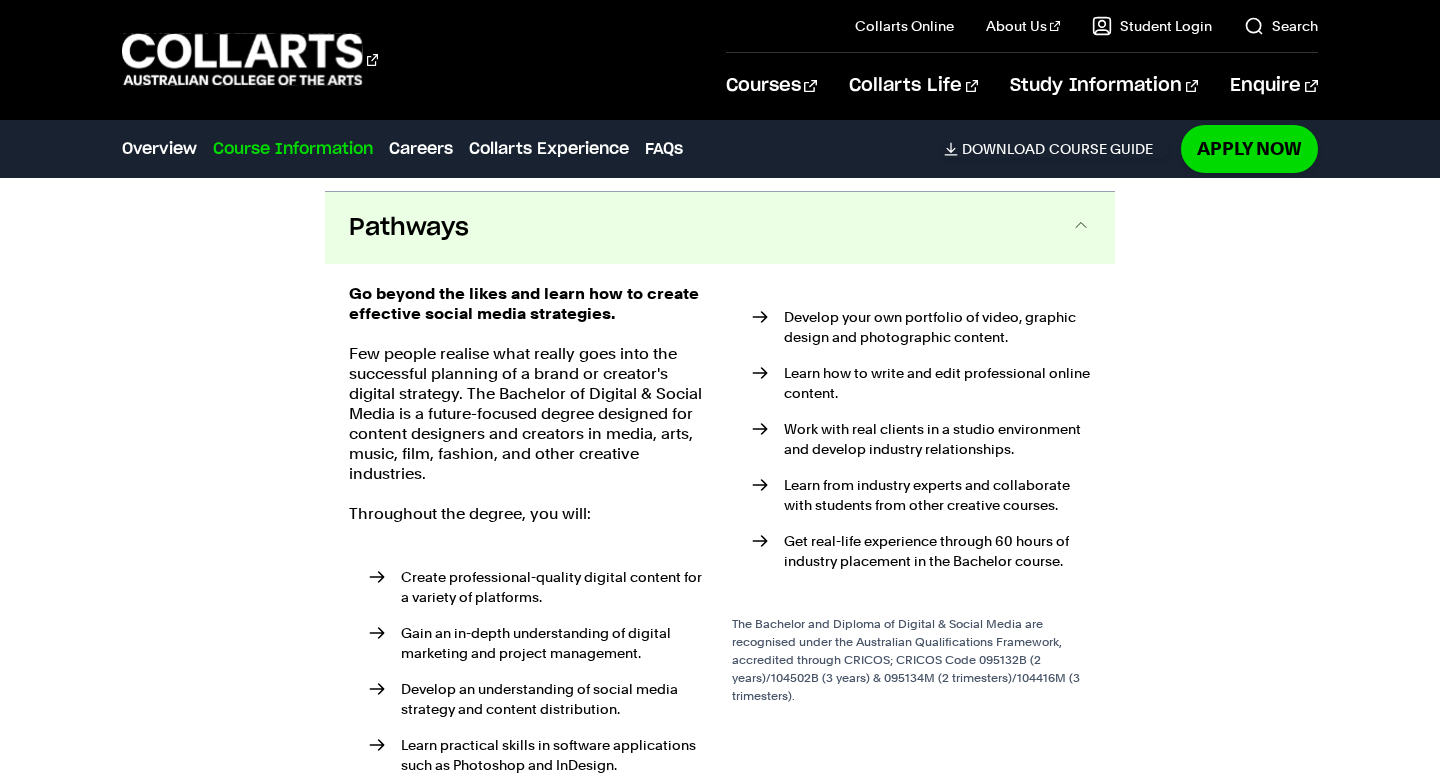 scroll, scrollTop: 2338, scrollLeft: 0, axis: vertical 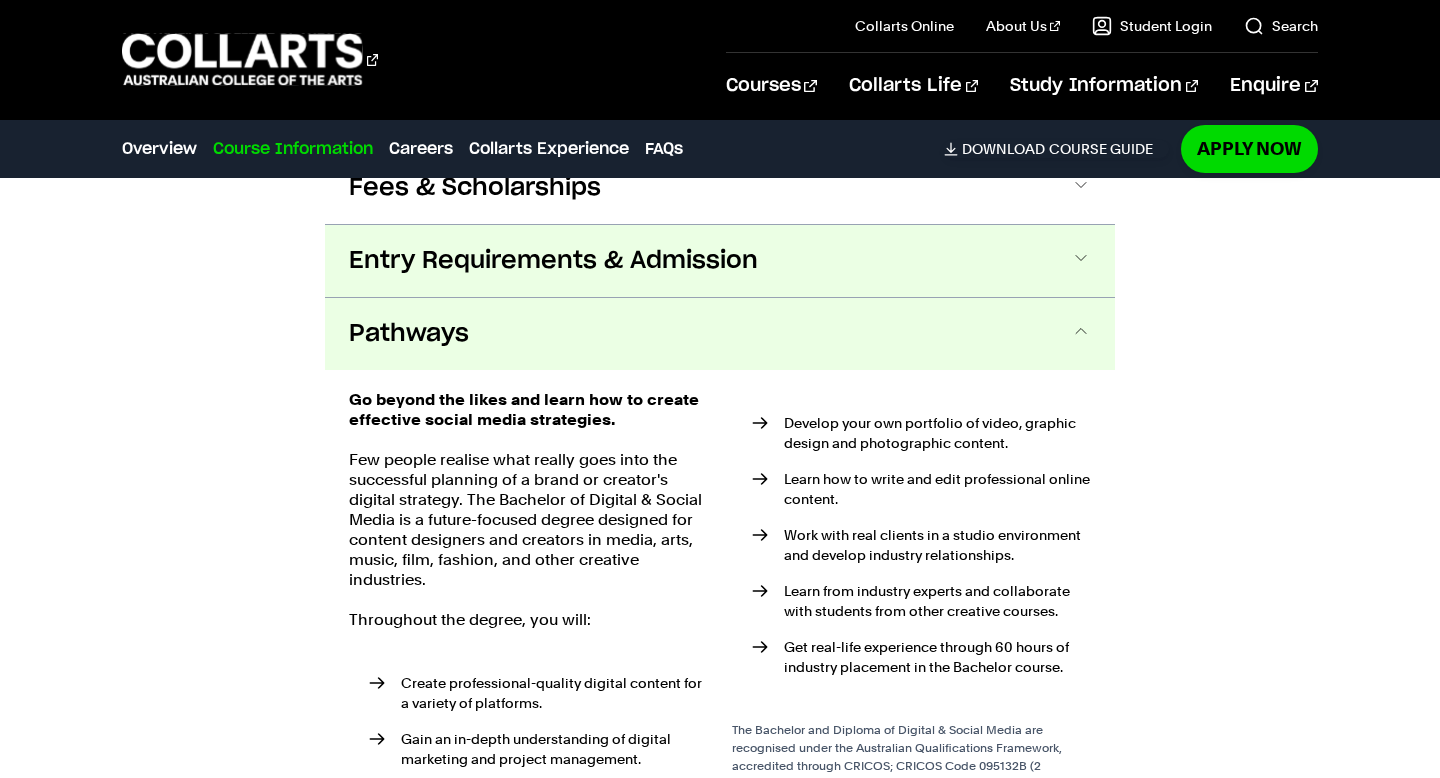 click on "Entry Requirements & Admission" at bounding box center (553, 261) 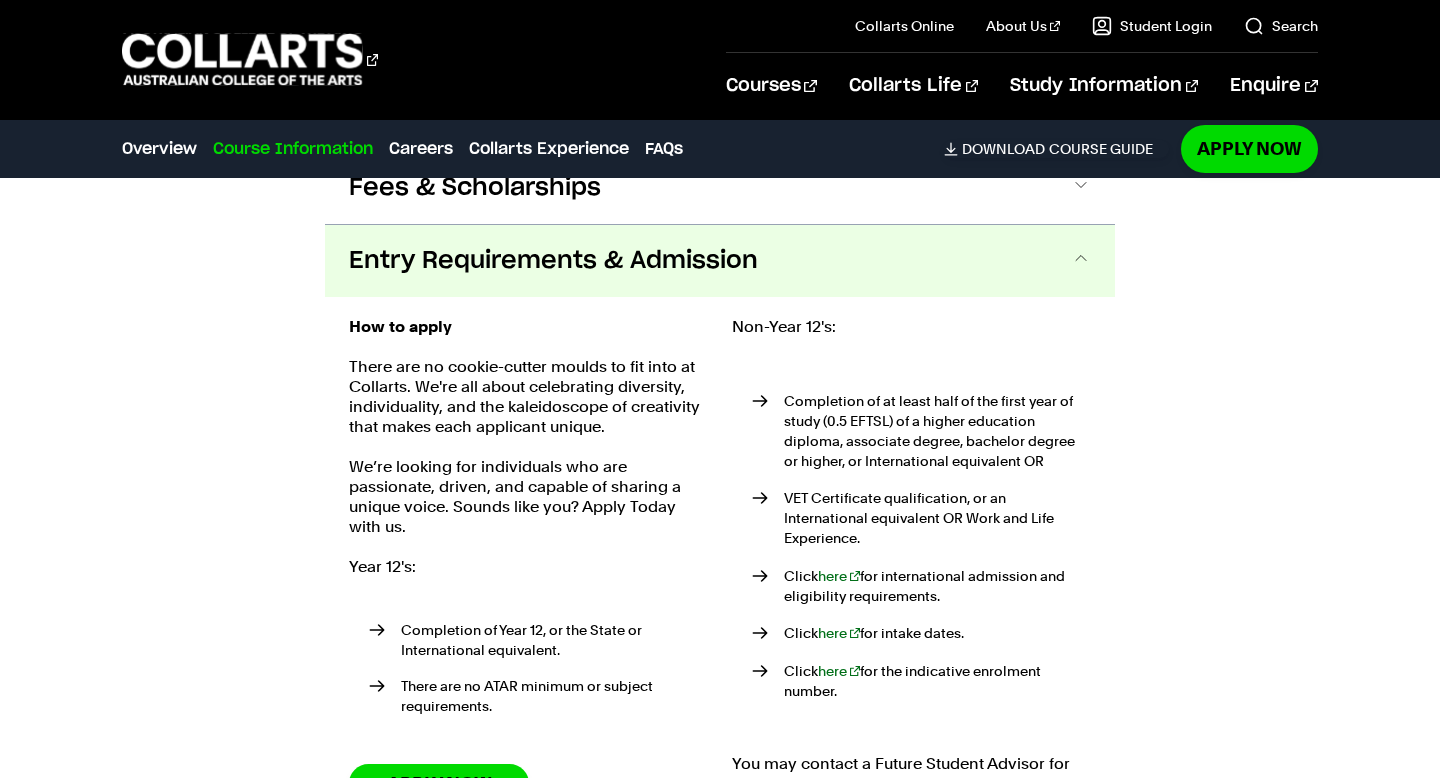 scroll, scrollTop: 2265, scrollLeft: 0, axis: vertical 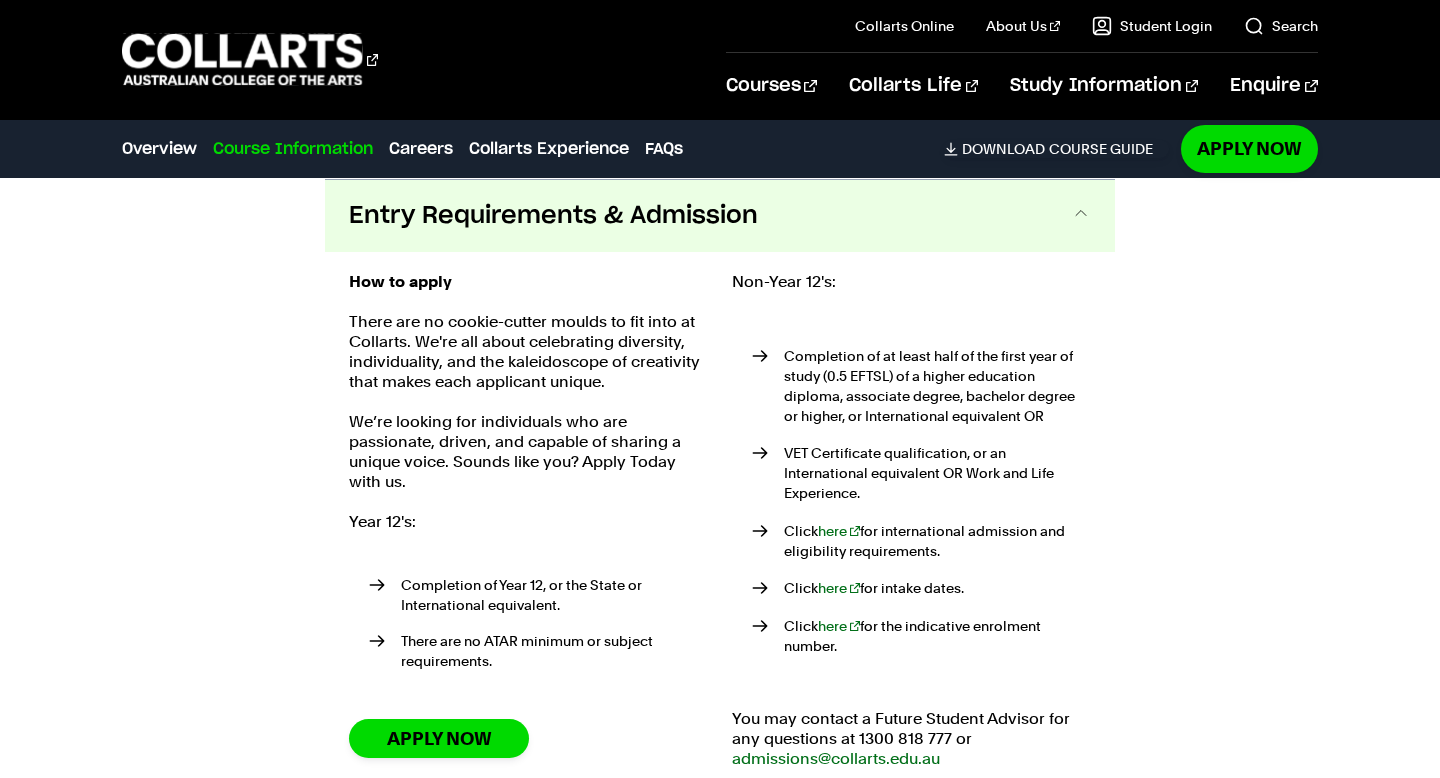 click on "Entry Requirements & Admission" at bounding box center [720, 216] 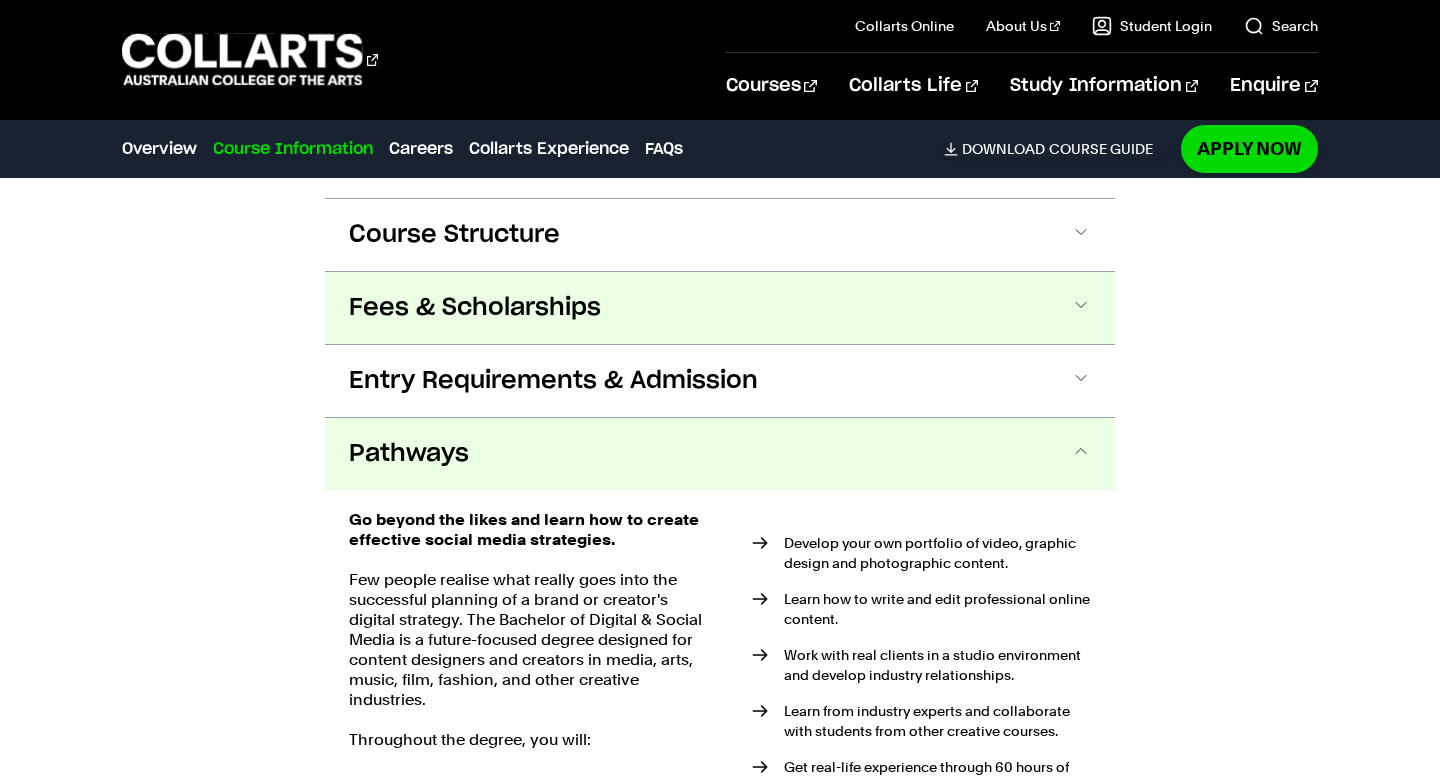 click on "Fees & Scholarships" at bounding box center [720, 308] 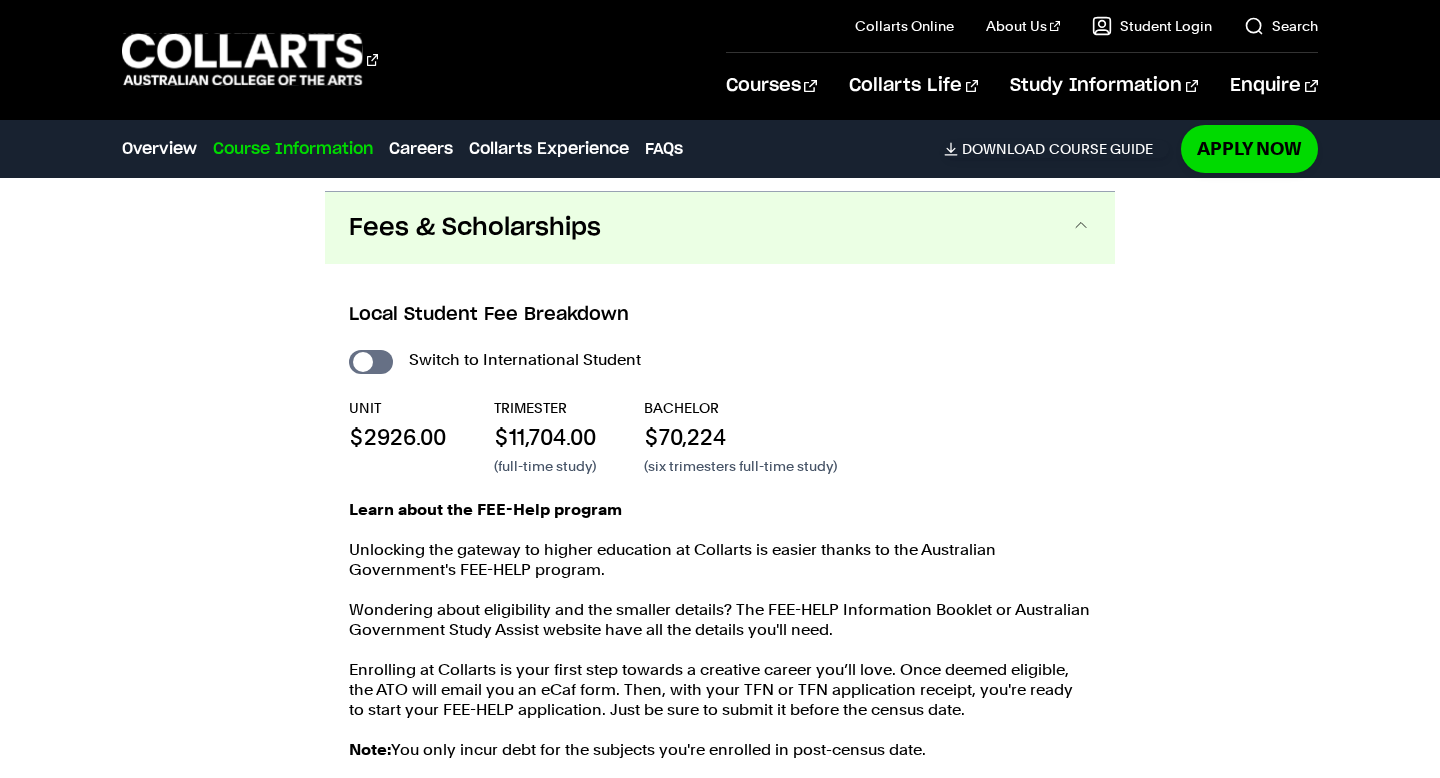 scroll, scrollTop: 2192, scrollLeft: 0, axis: vertical 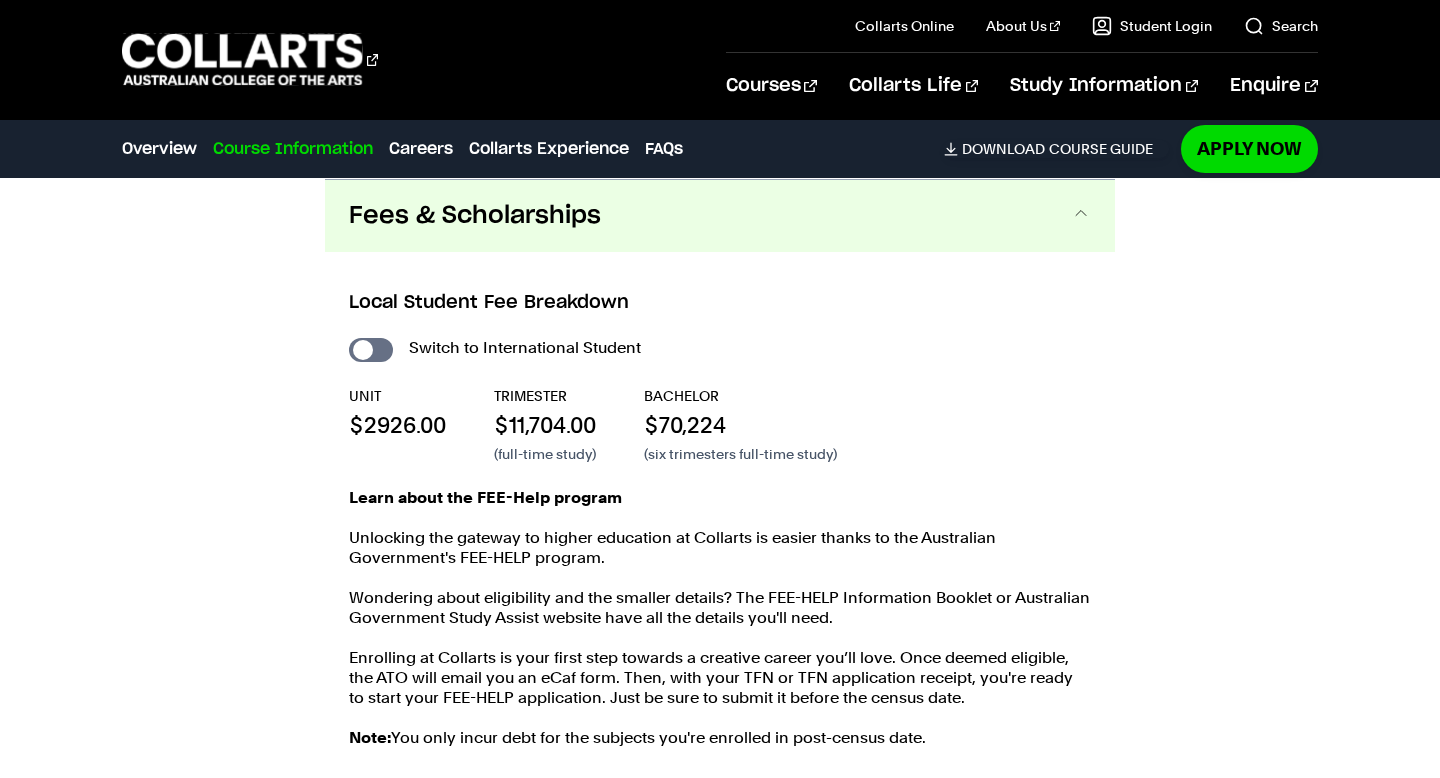 click on "Fees & Scholarships" at bounding box center [720, 216] 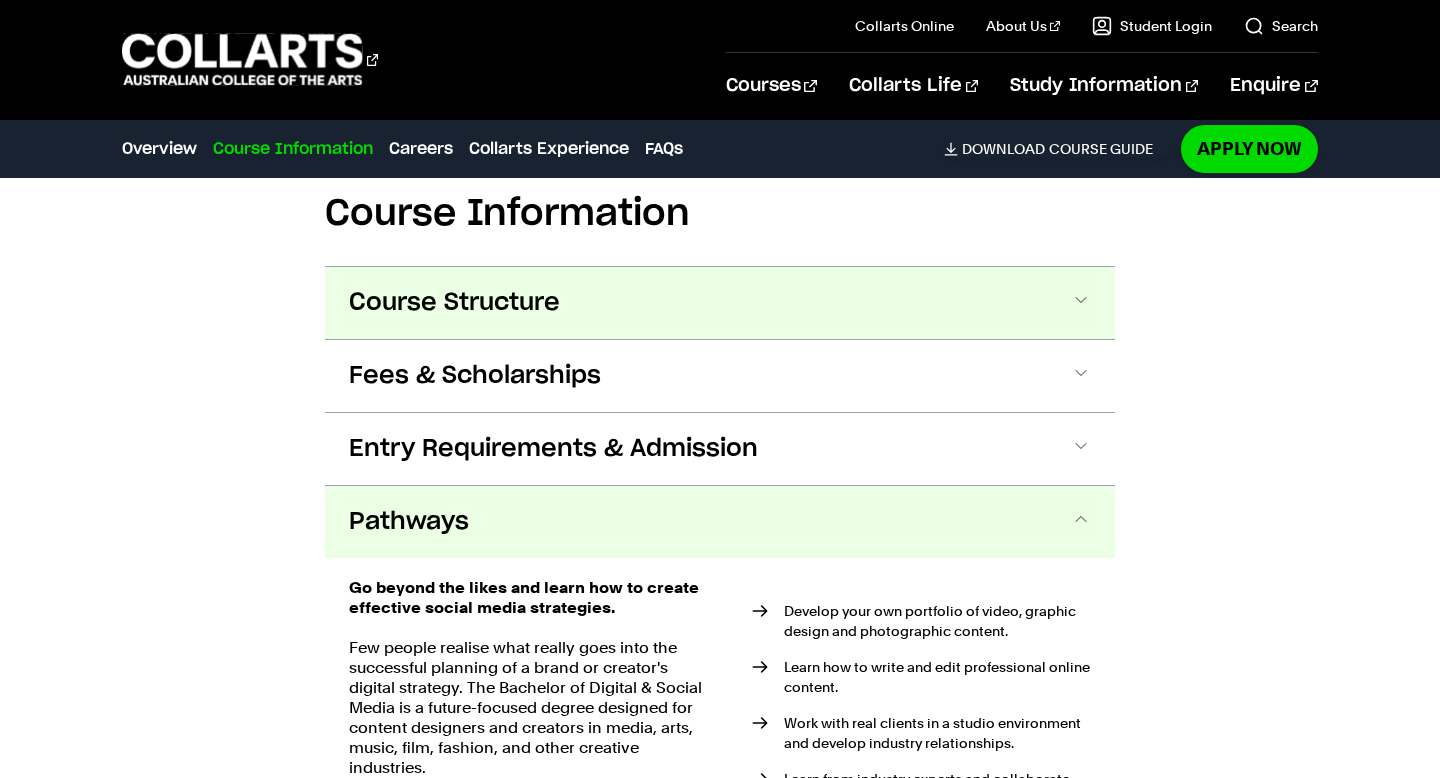 click on "Course Structure" at bounding box center (720, 303) 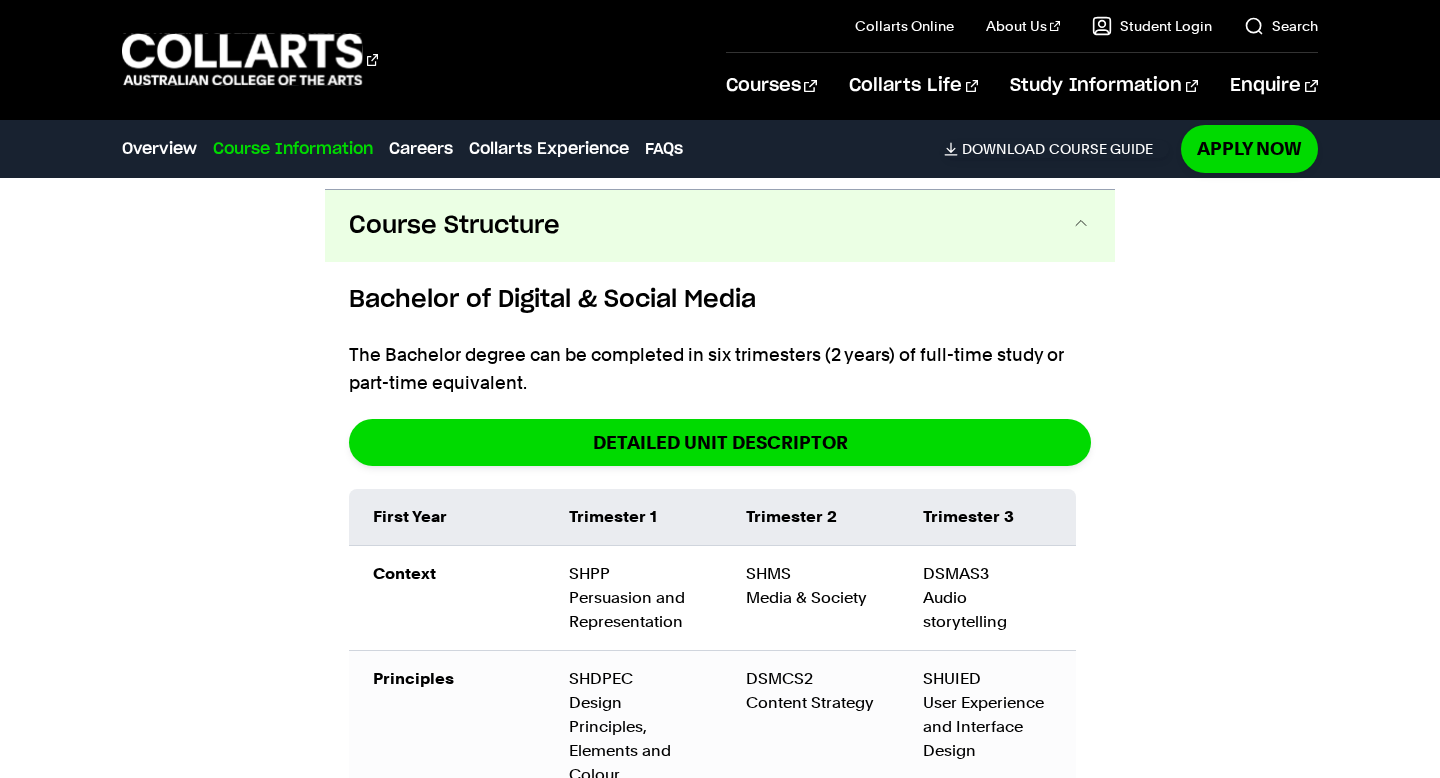 scroll, scrollTop: 2119, scrollLeft: 0, axis: vertical 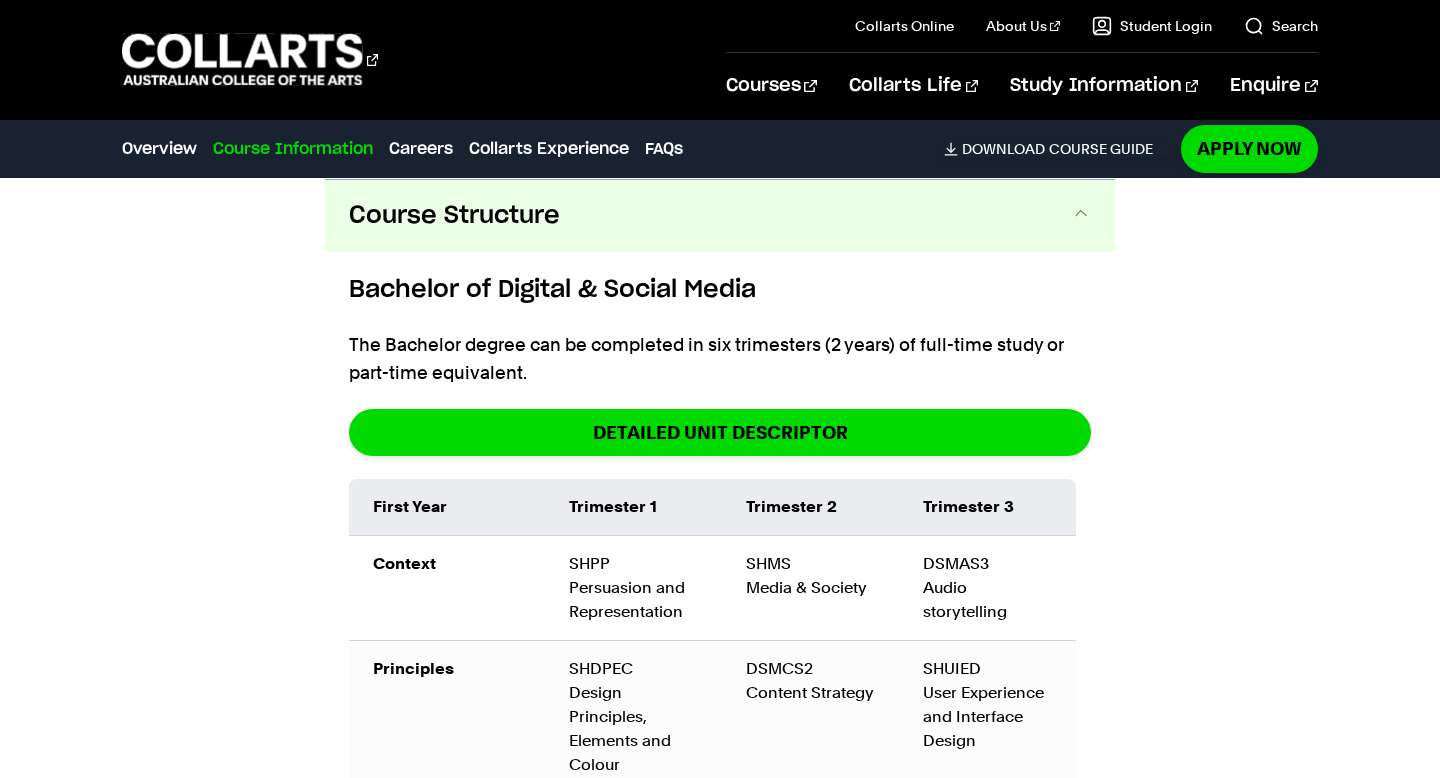 click on "Course Structure" at bounding box center (720, 216) 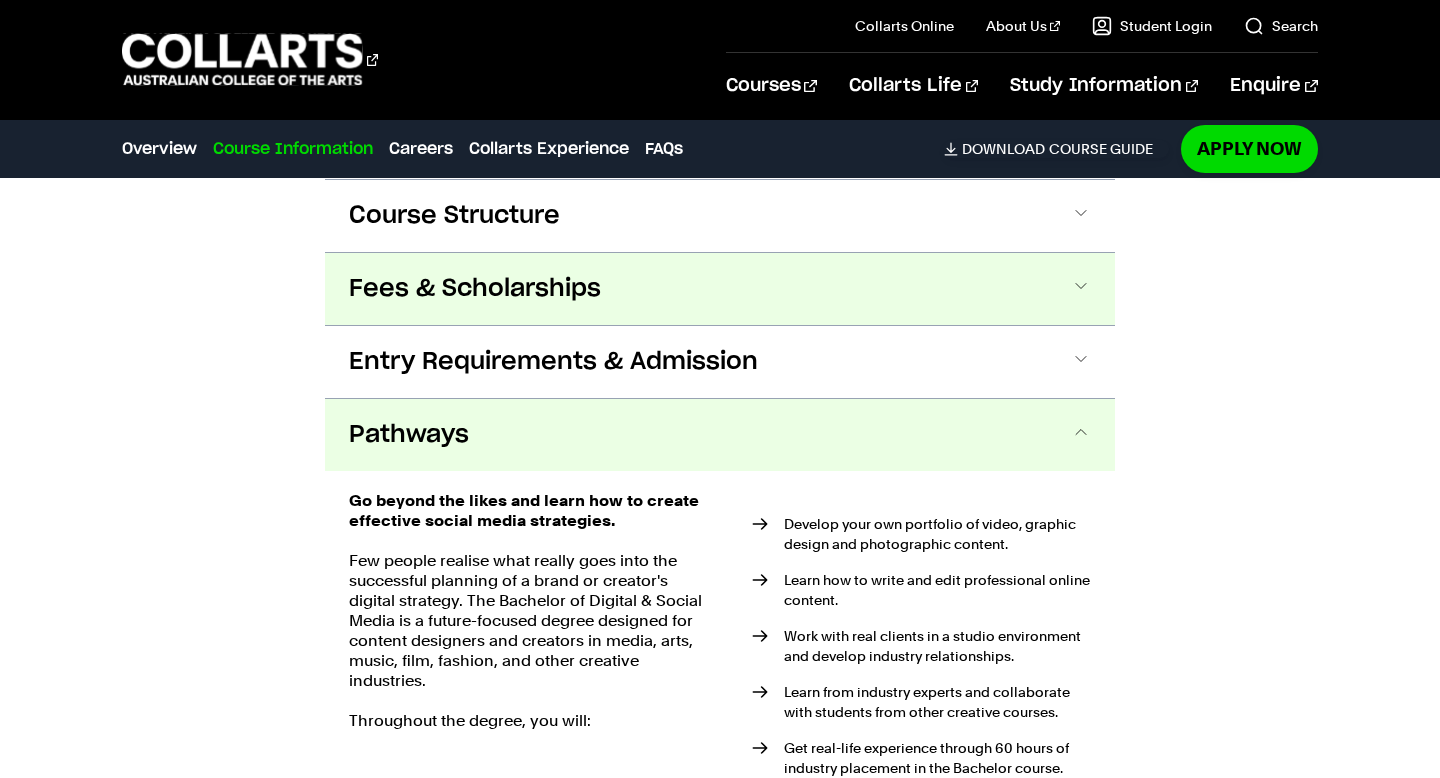 click on "Fees & Scholarships" at bounding box center [720, 289] 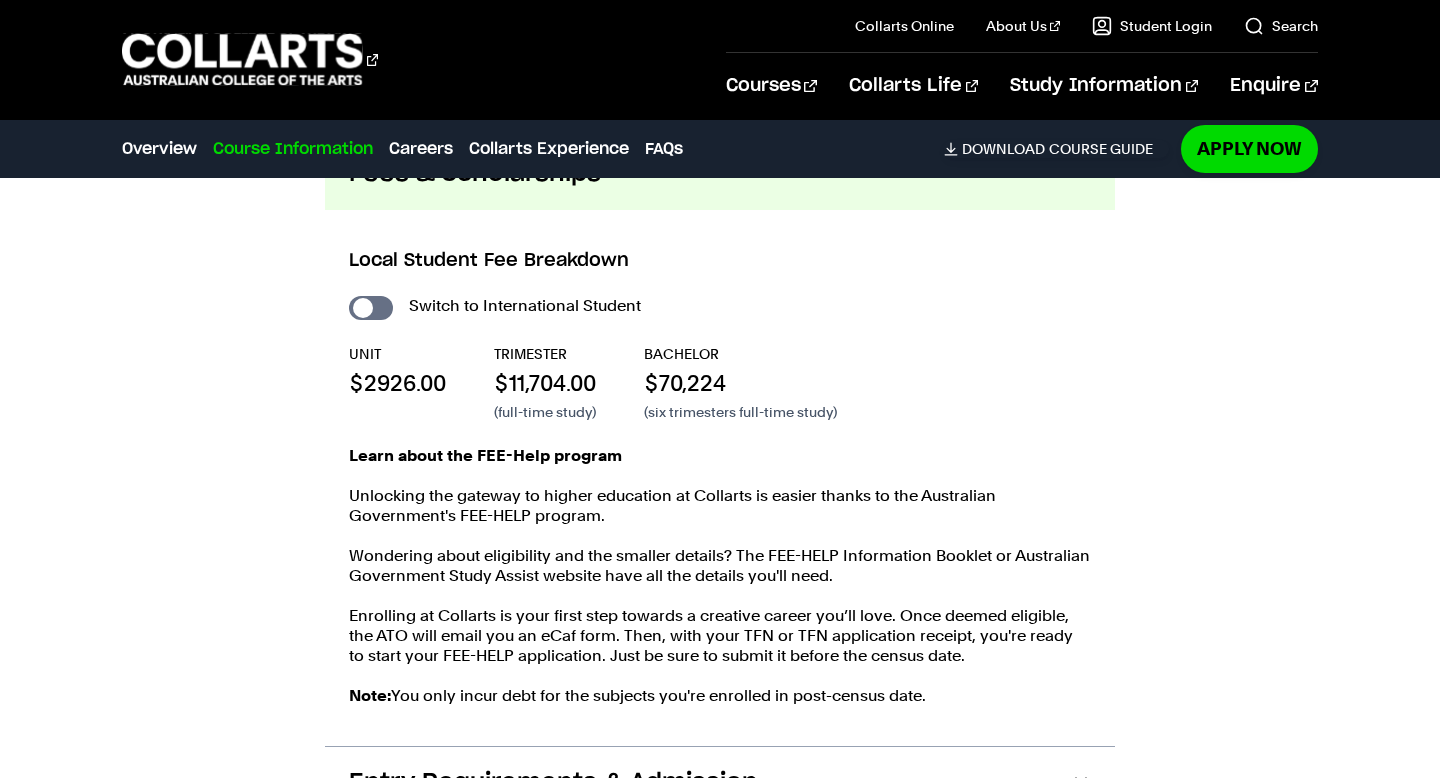 scroll, scrollTop: 2177, scrollLeft: 0, axis: vertical 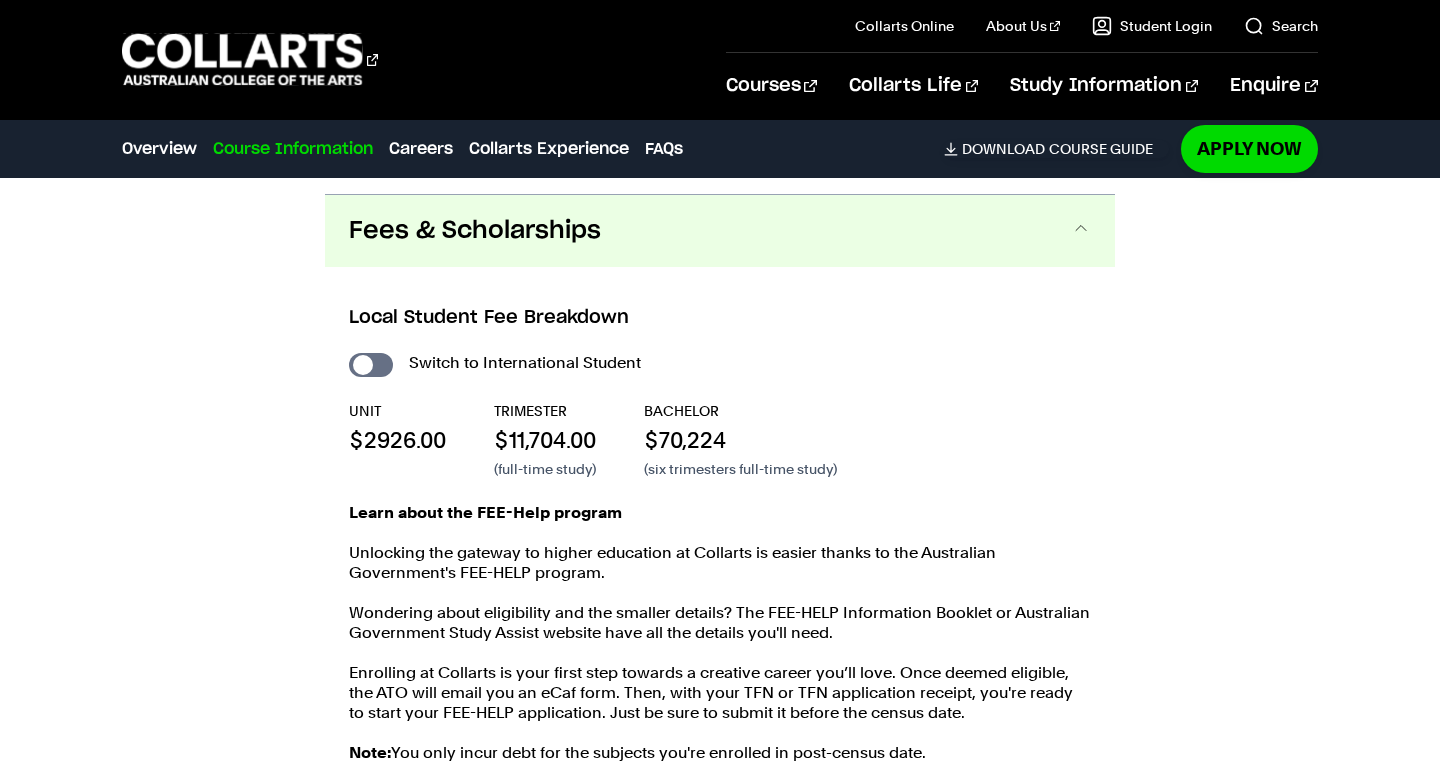 click on "Switch to International Student" at bounding box center [720, 363] 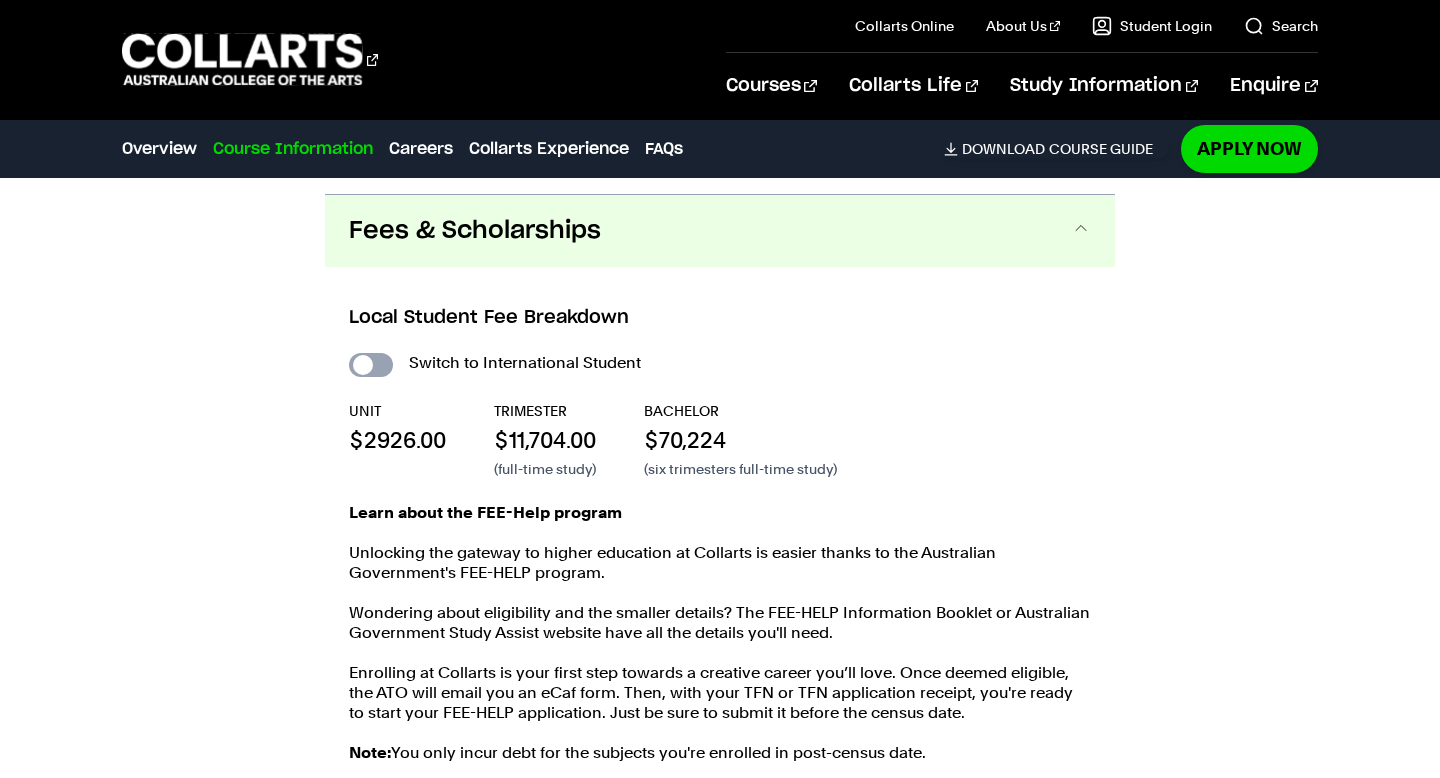 click on "International Student" at bounding box center [371, 365] 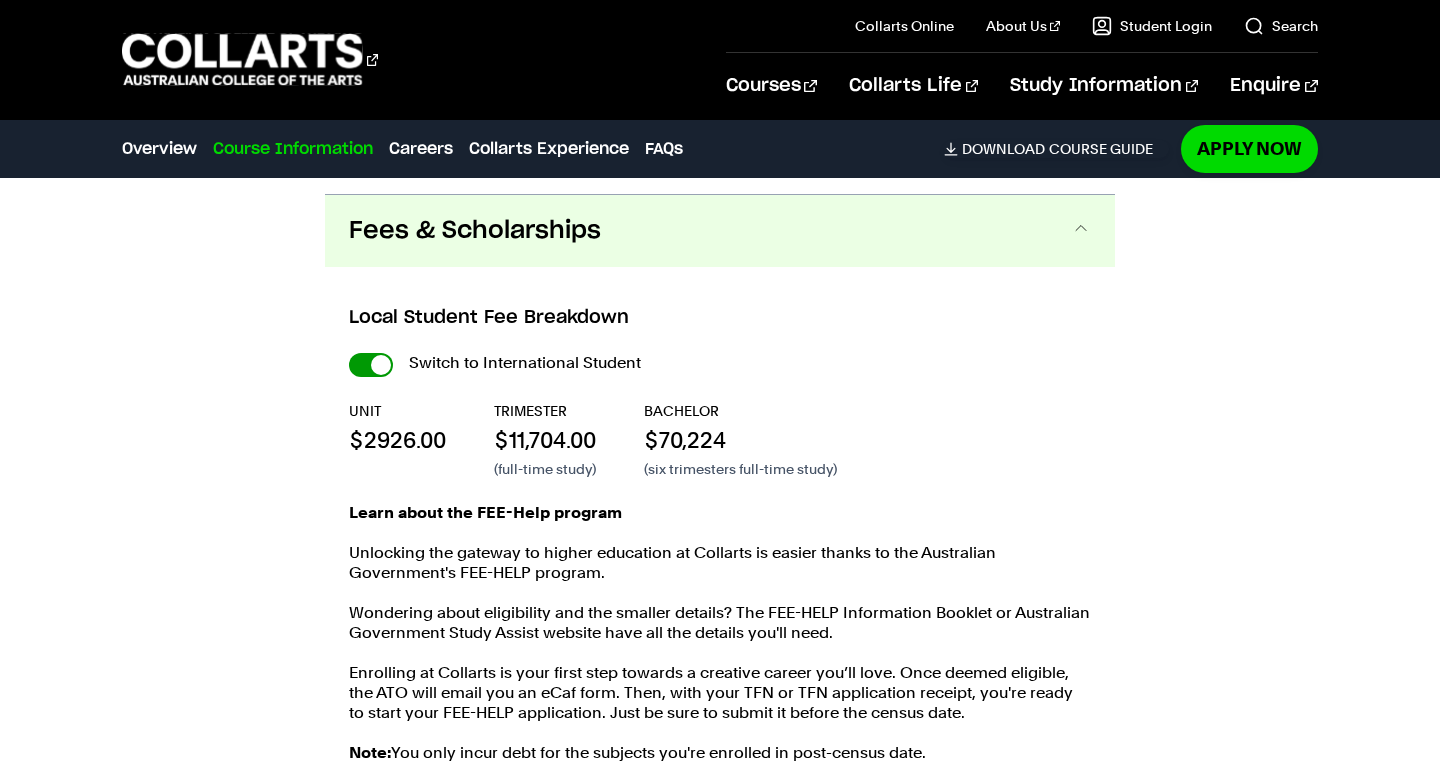 checkbox on "true" 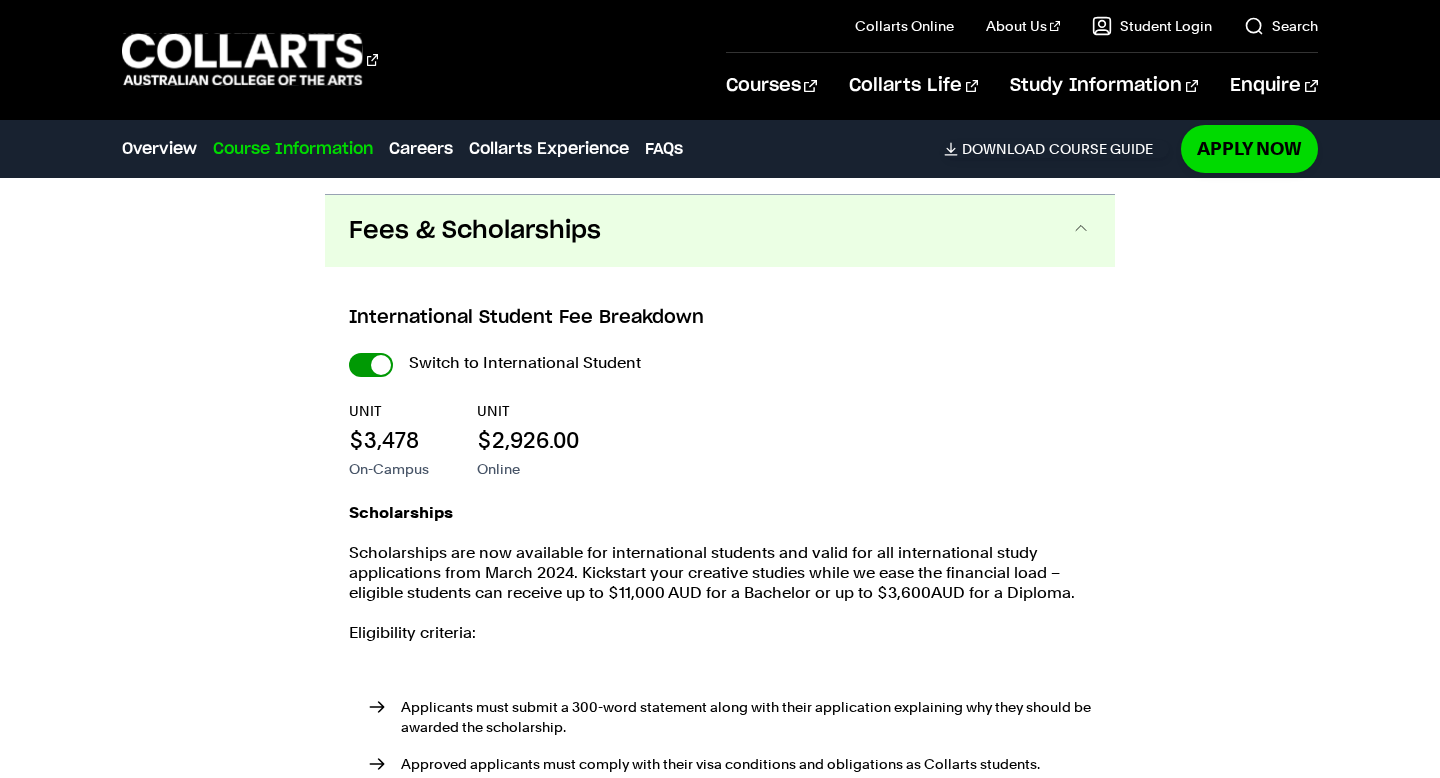 click on "International Student" at bounding box center [0, 0] 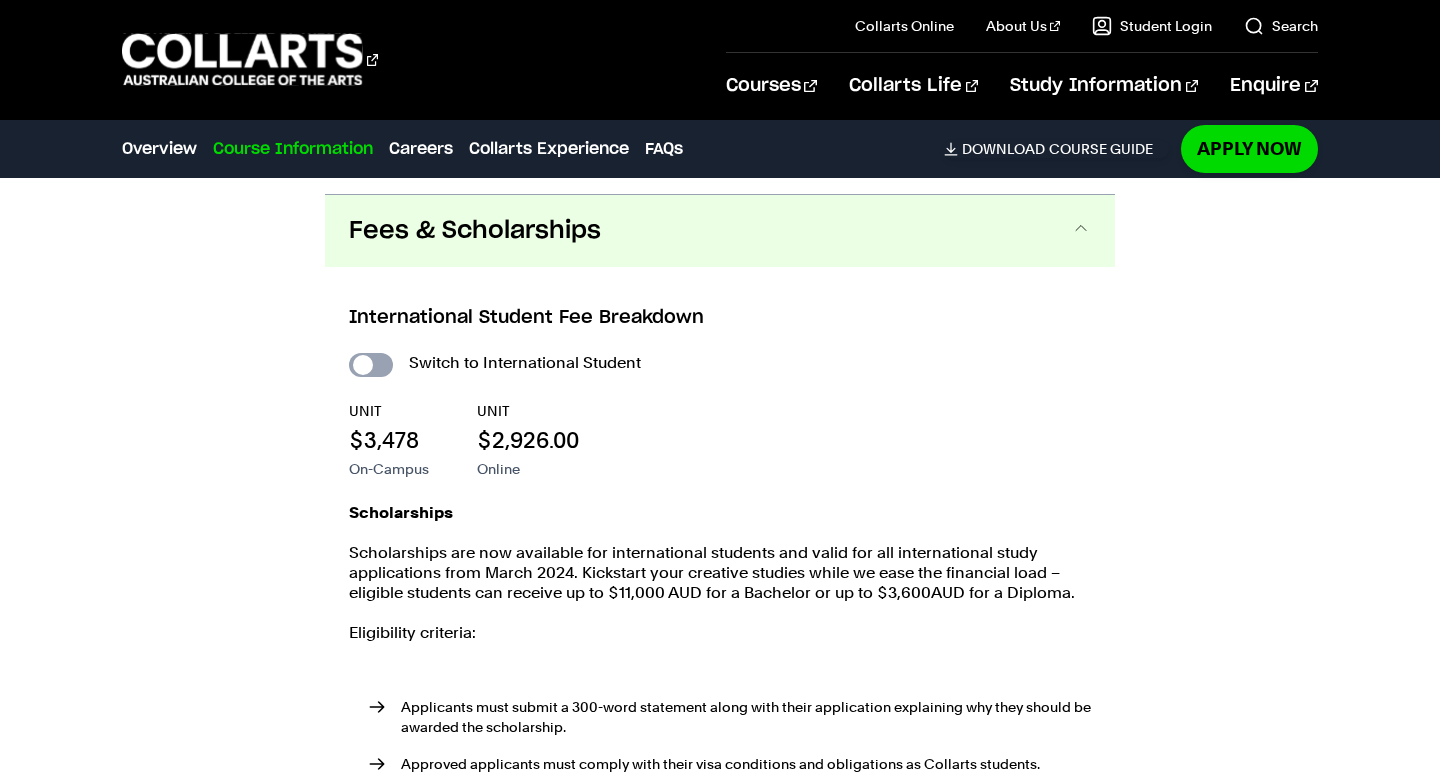 checkbox on "false" 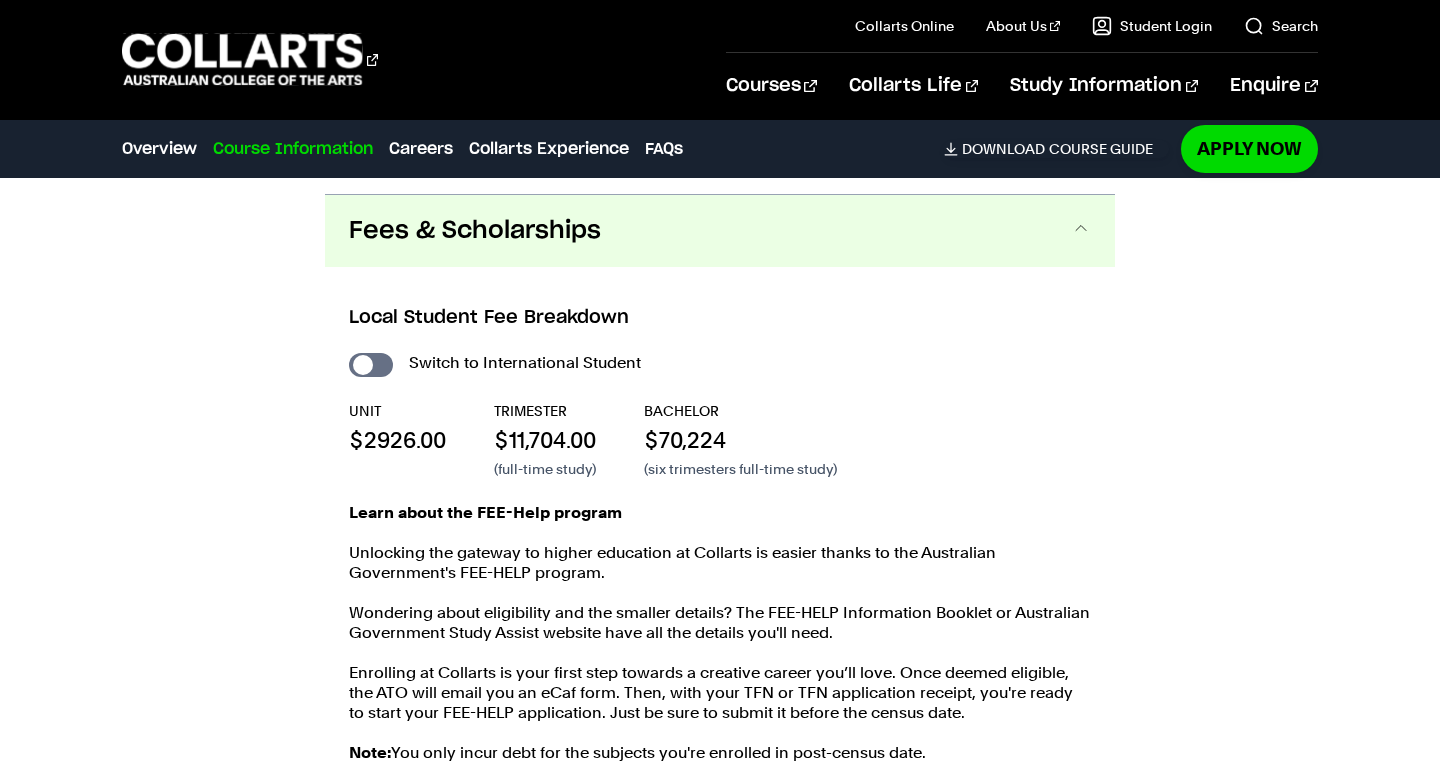 click on "Fees & Scholarships" at bounding box center [475, 231] 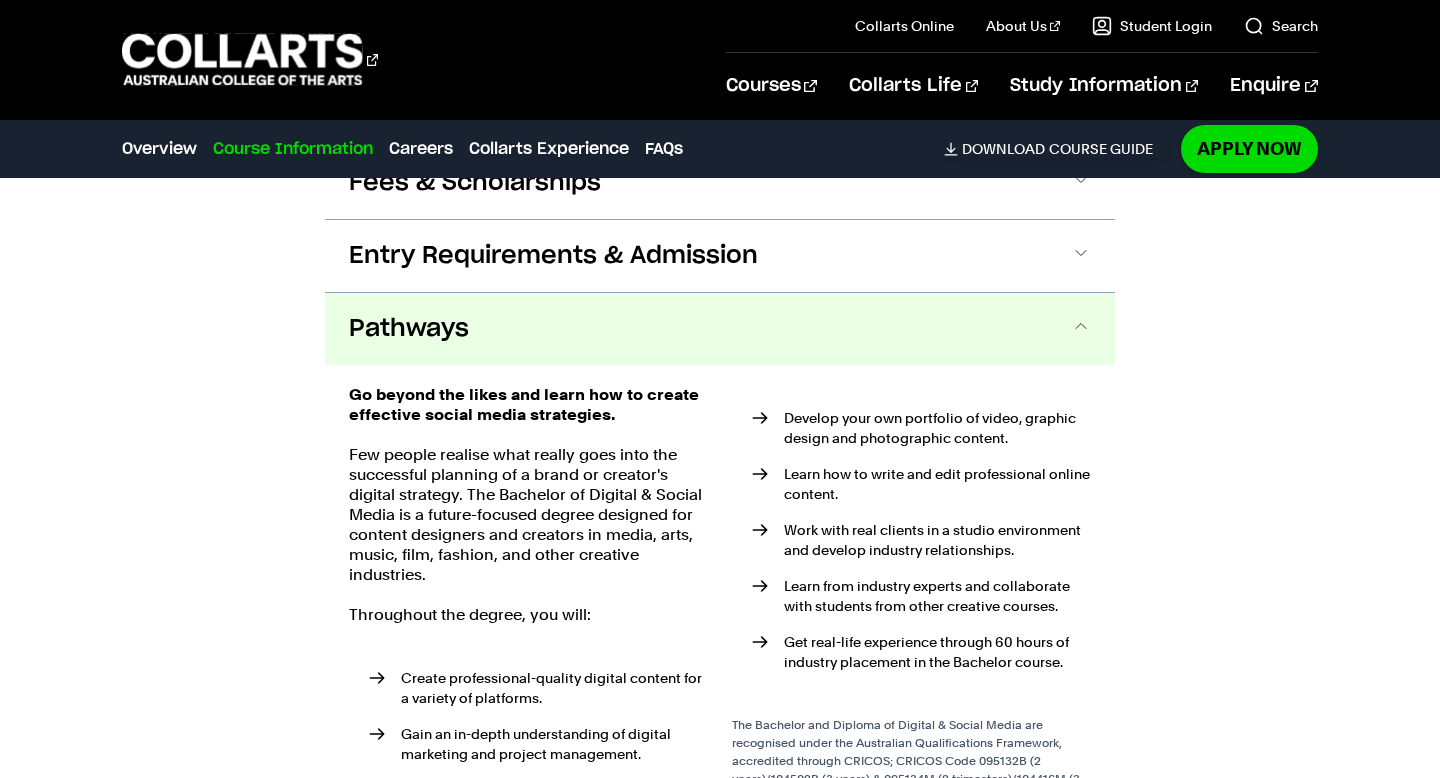 scroll, scrollTop: 2241, scrollLeft: 0, axis: vertical 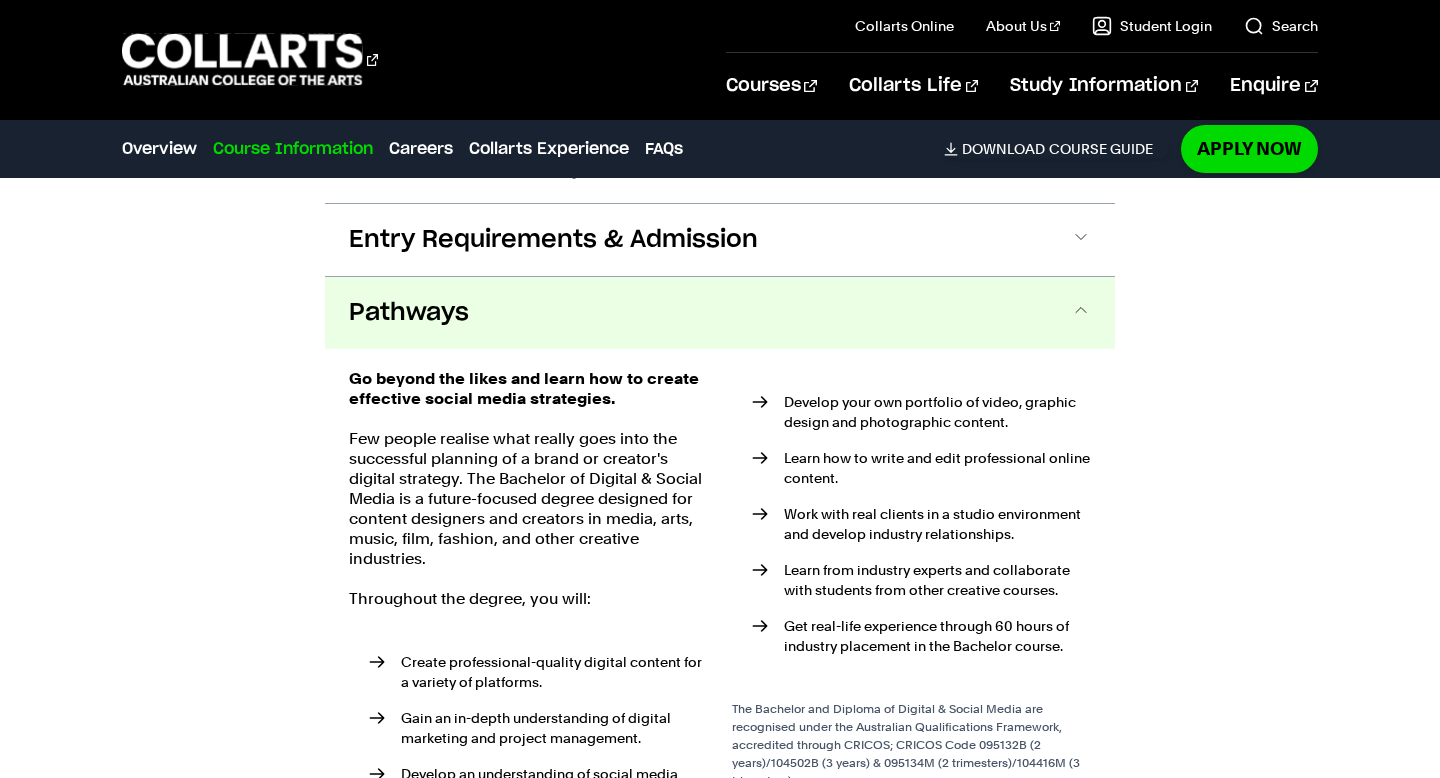 click on "Pathways" at bounding box center [720, 313] 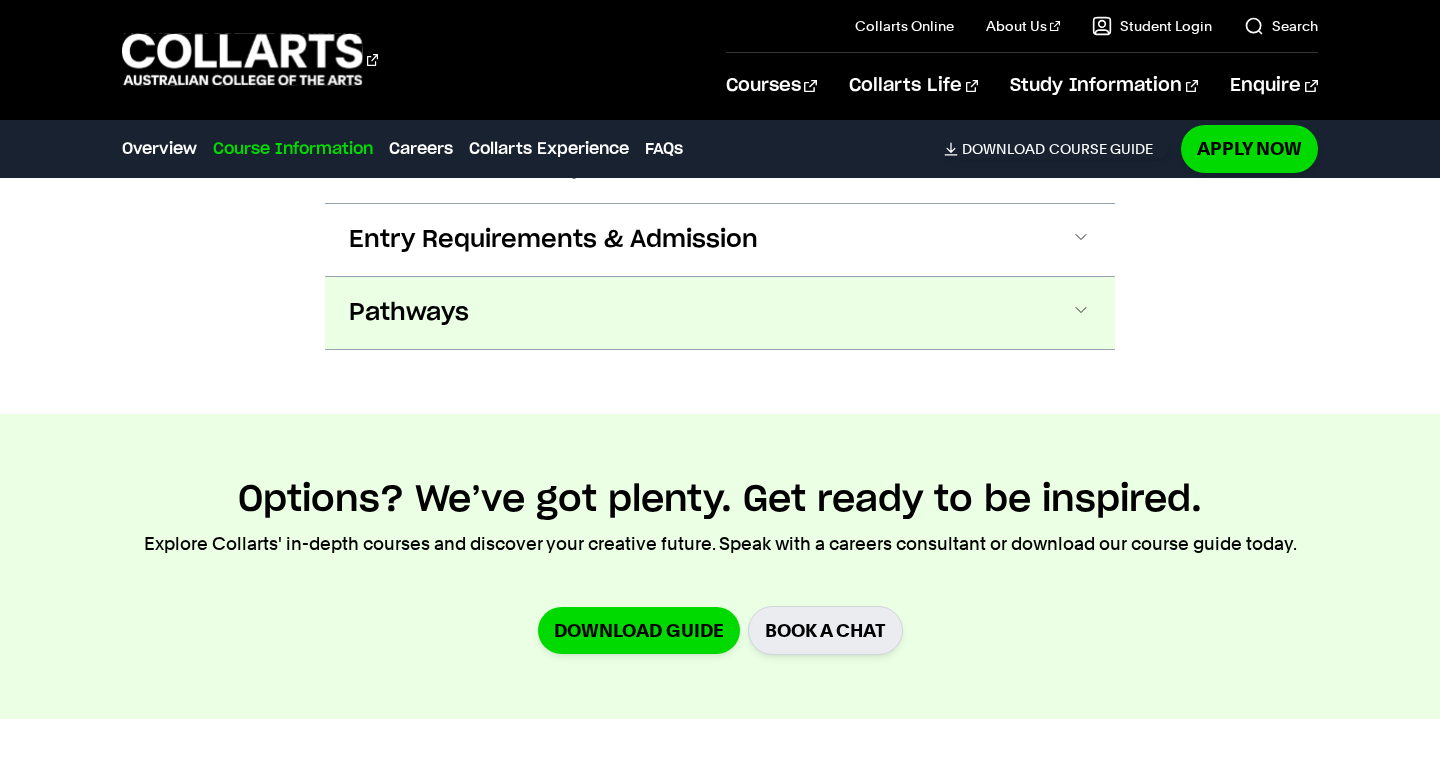 click on "Pathways" at bounding box center [720, 313] 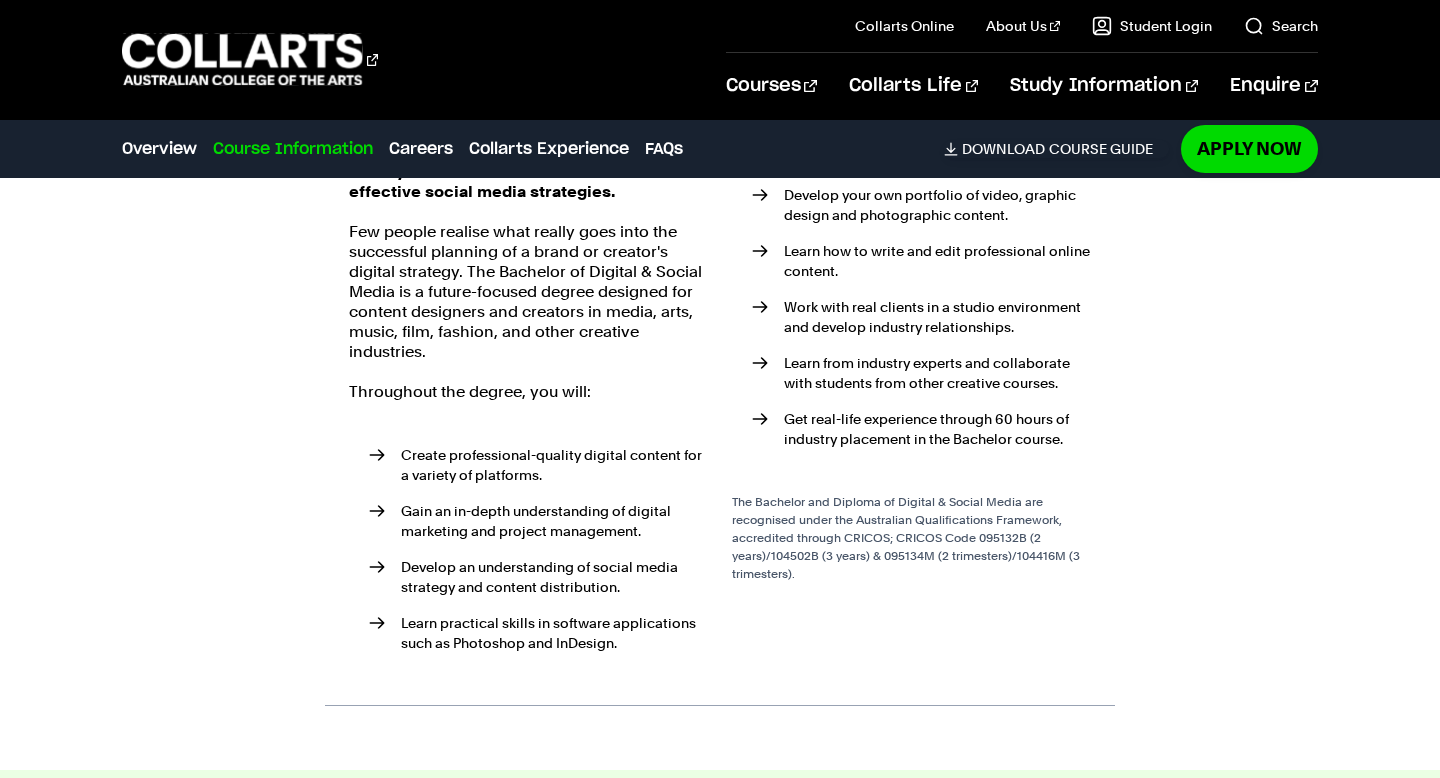 scroll, scrollTop: 2449, scrollLeft: 0, axis: vertical 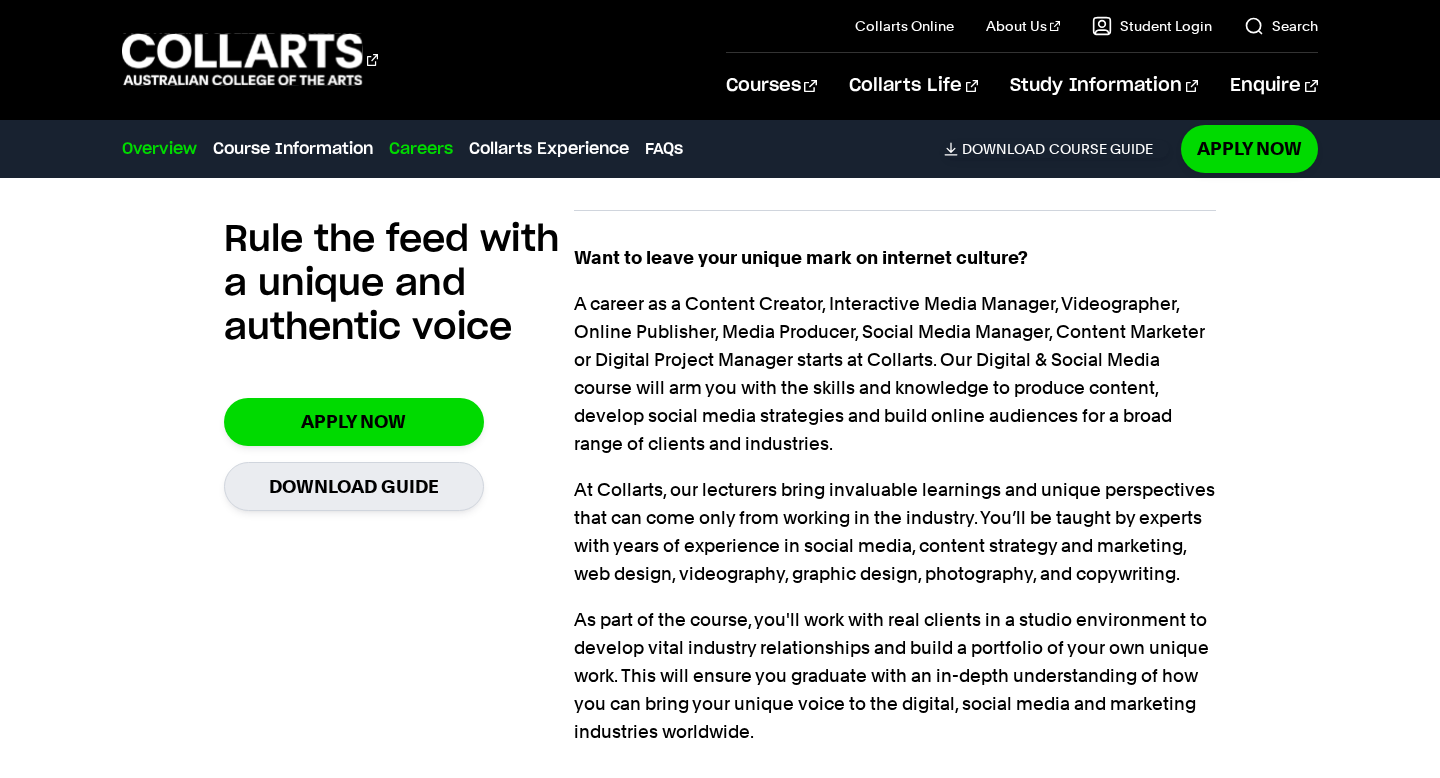 click on "Careers" at bounding box center [421, 149] 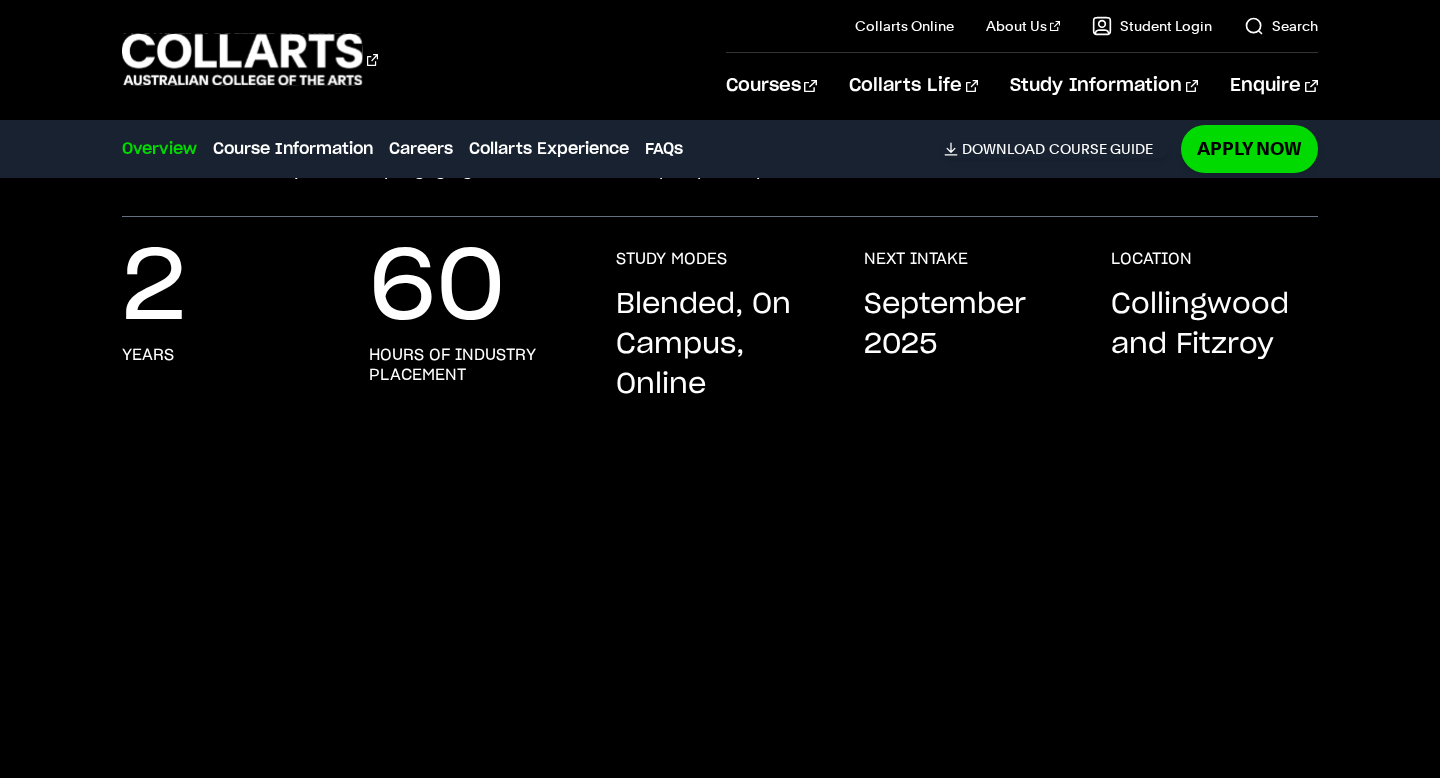 scroll, scrollTop: 115, scrollLeft: 0, axis: vertical 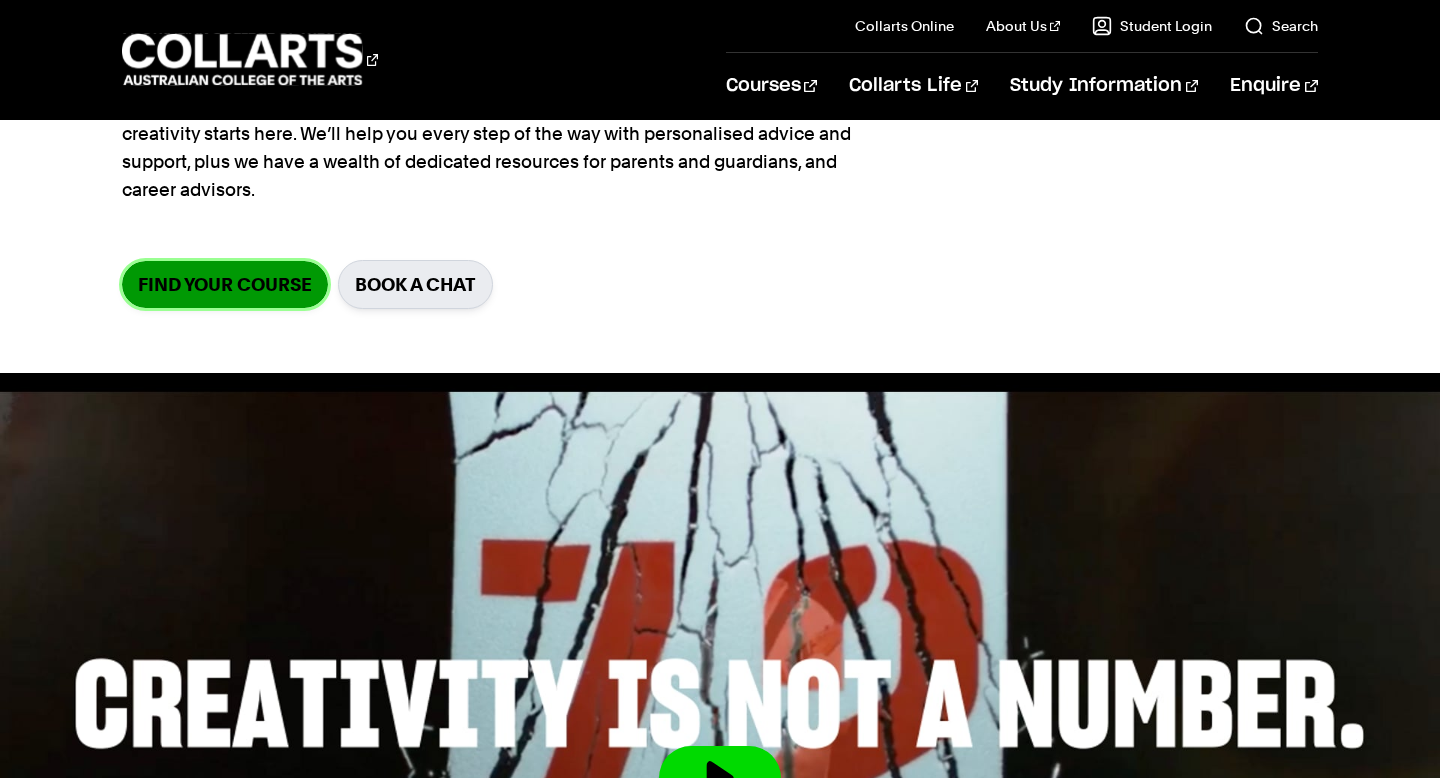 click on "Find your course" at bounding box center [225, 284] 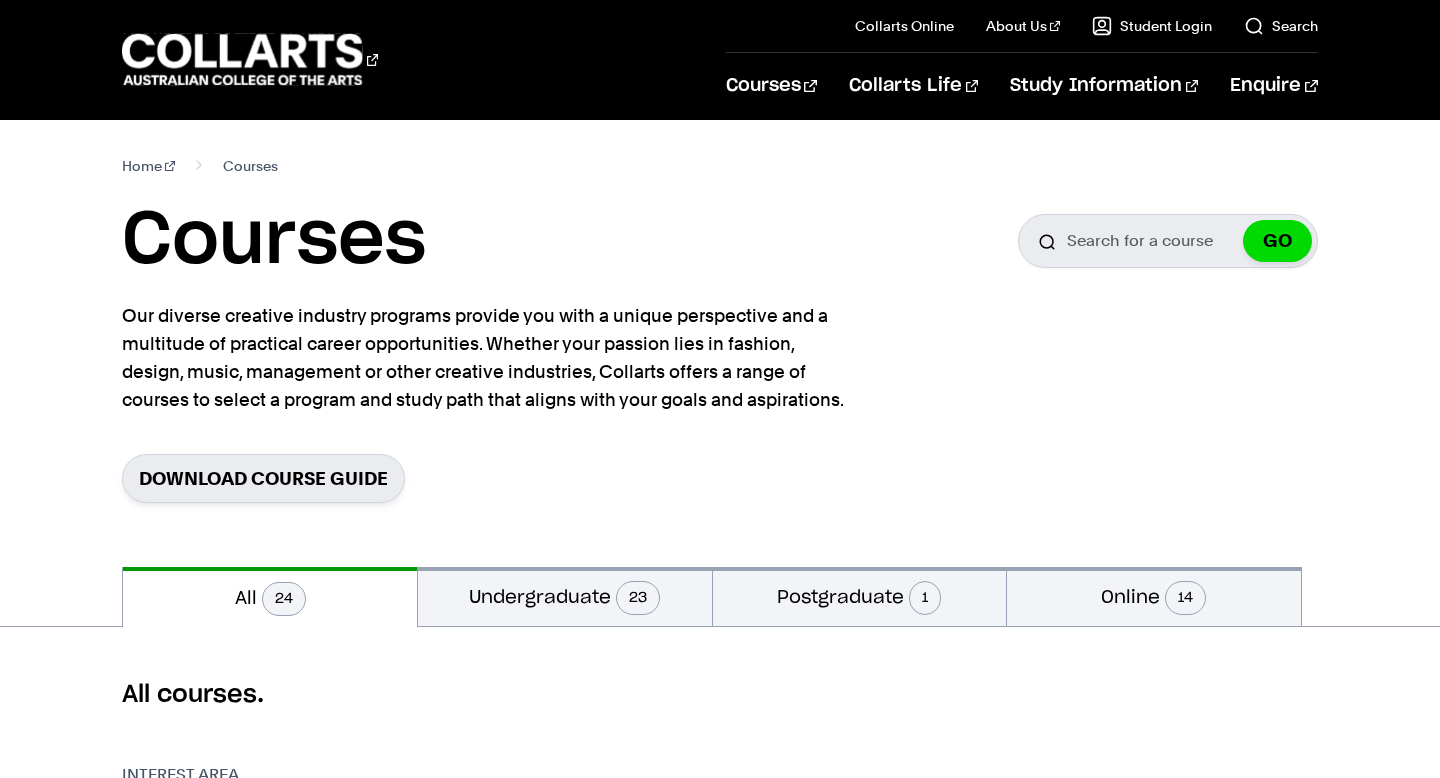 scroll, scrollTop: 631, scrollLeft: 0, axis: vertical 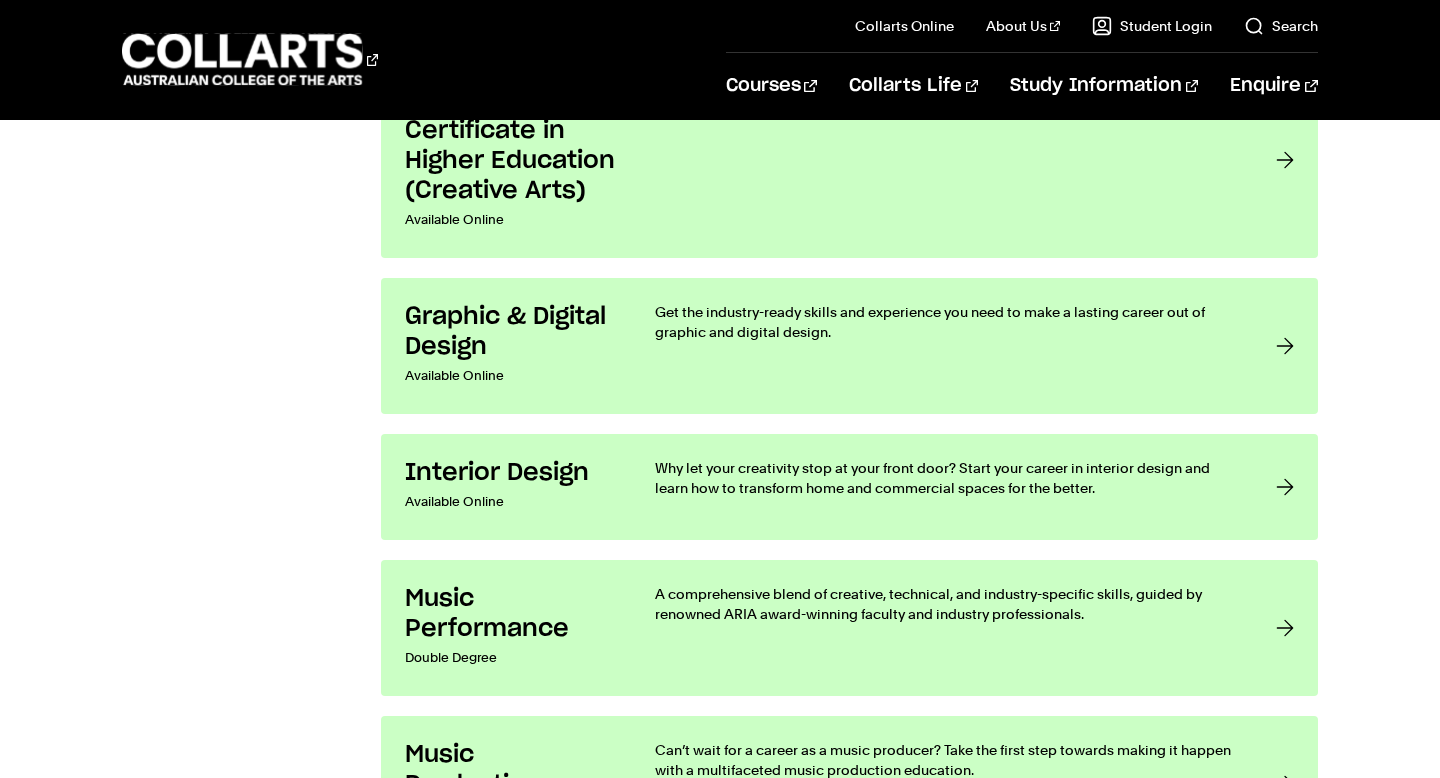 click on "Interest Area
All interest areas
Design
Fashion
Film & Theatre
Games & Animation
Management
Music & Audio" at bounding box center [241, -434] 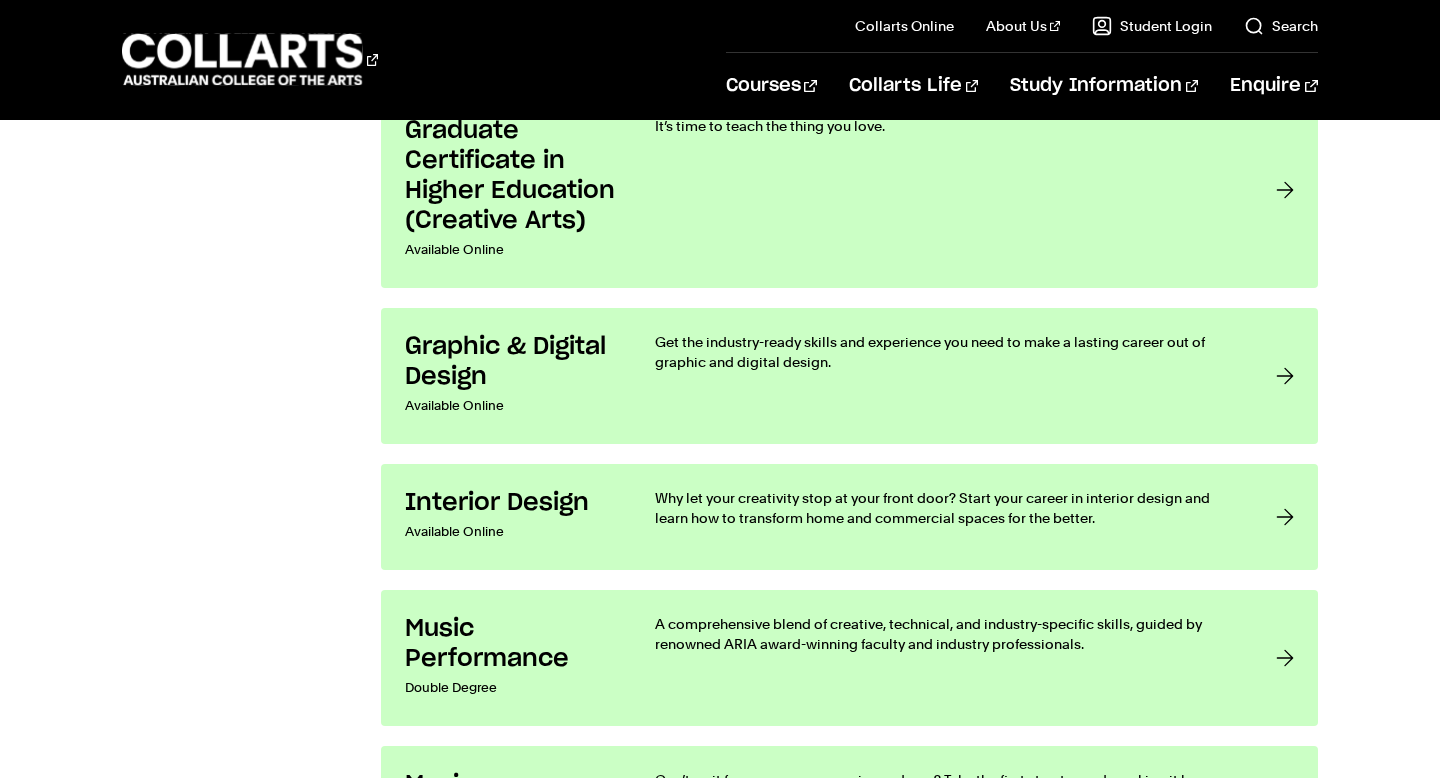 scroll, scrollTop: 2984, scrollLeft: 0, axis: vertical 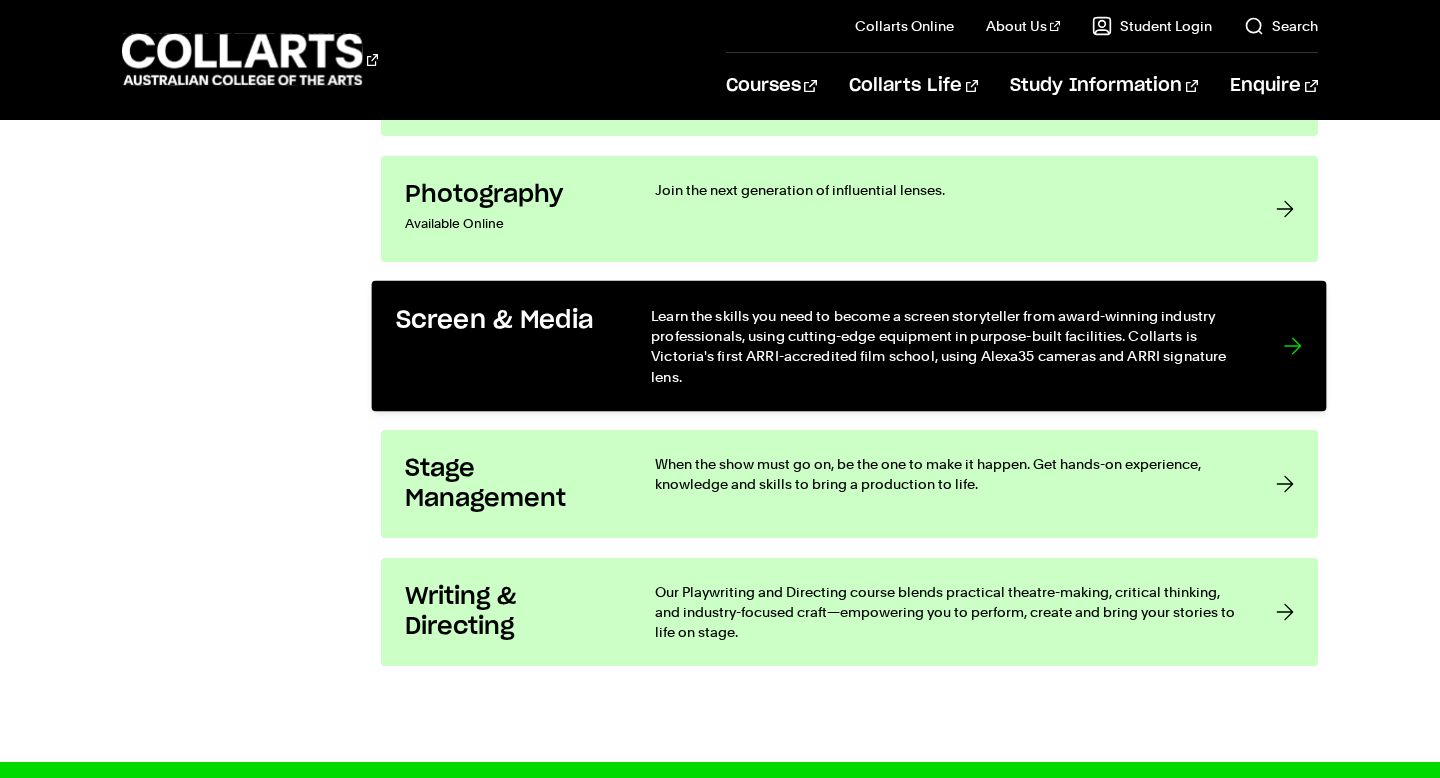 click on "Screen & Media" at bounding box center [504, 346] 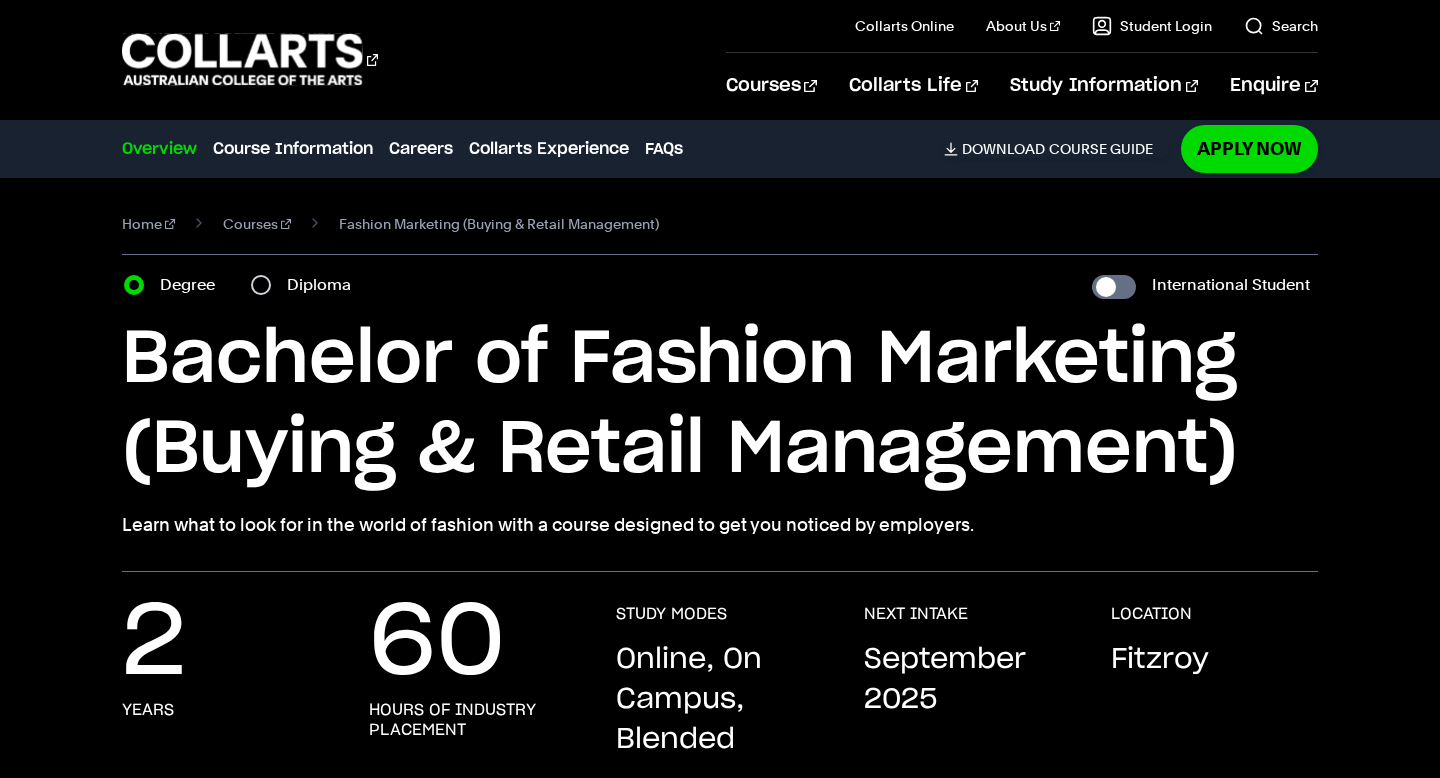 scroll, scrollTop: 0, scrollLeft: 0, axis: both 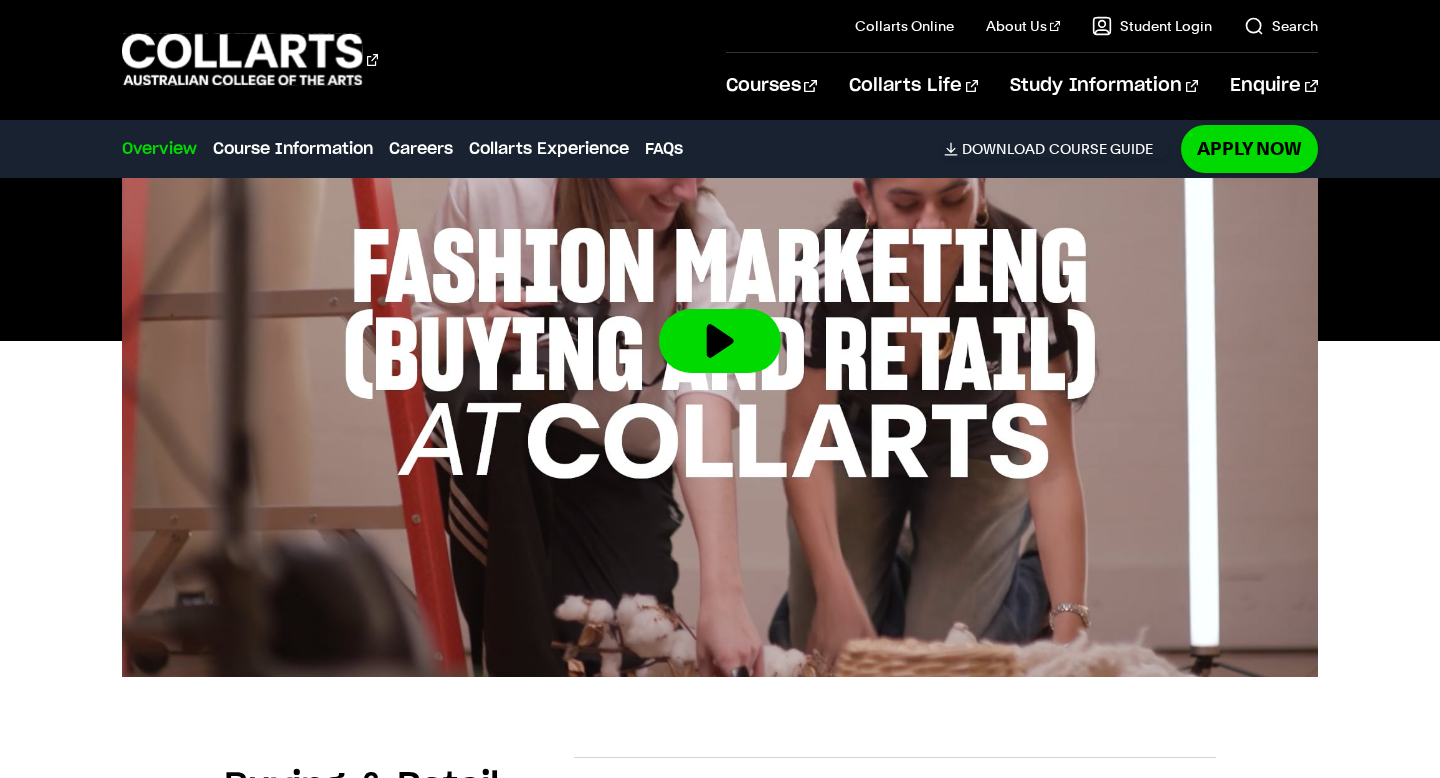 click at bounding box center (719, 341) 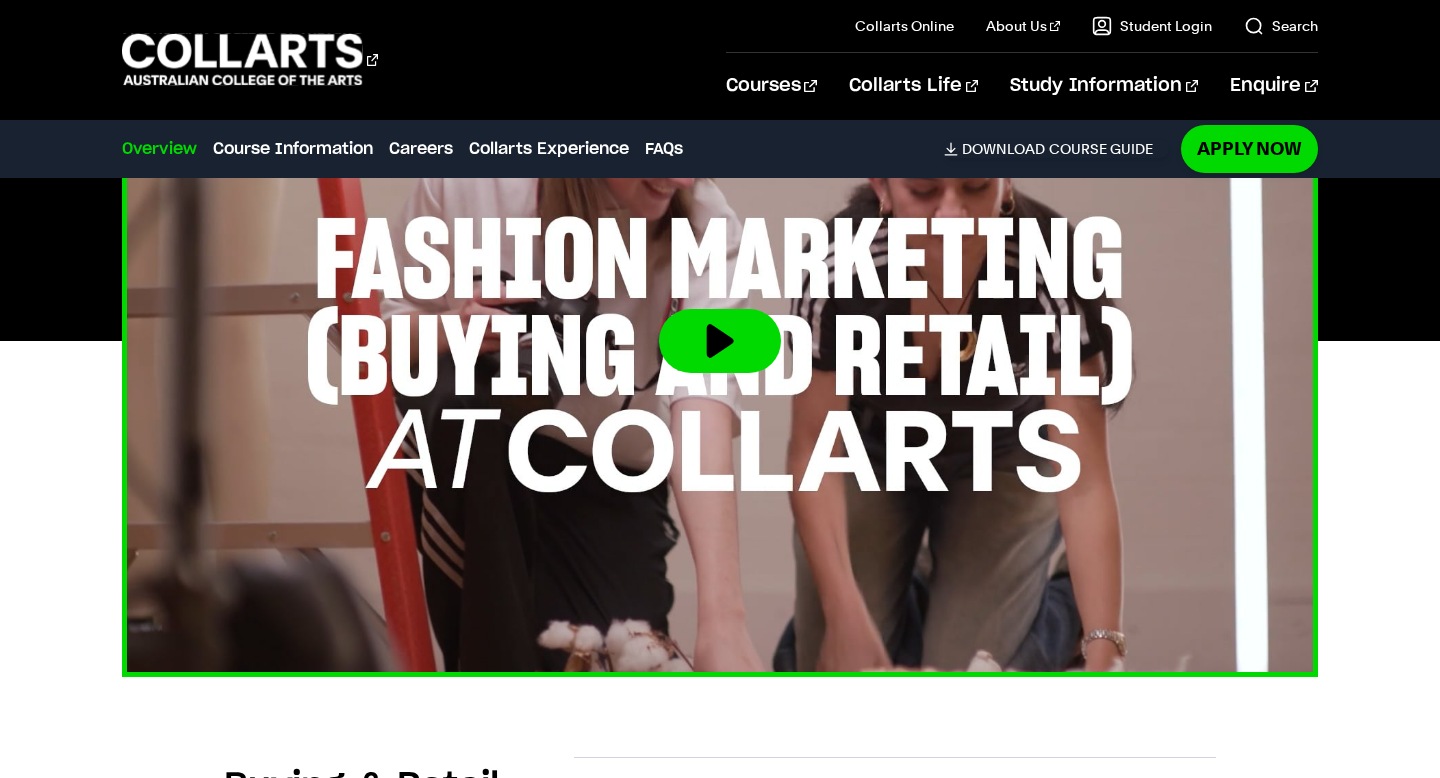 click at bounding box center [720, 341] 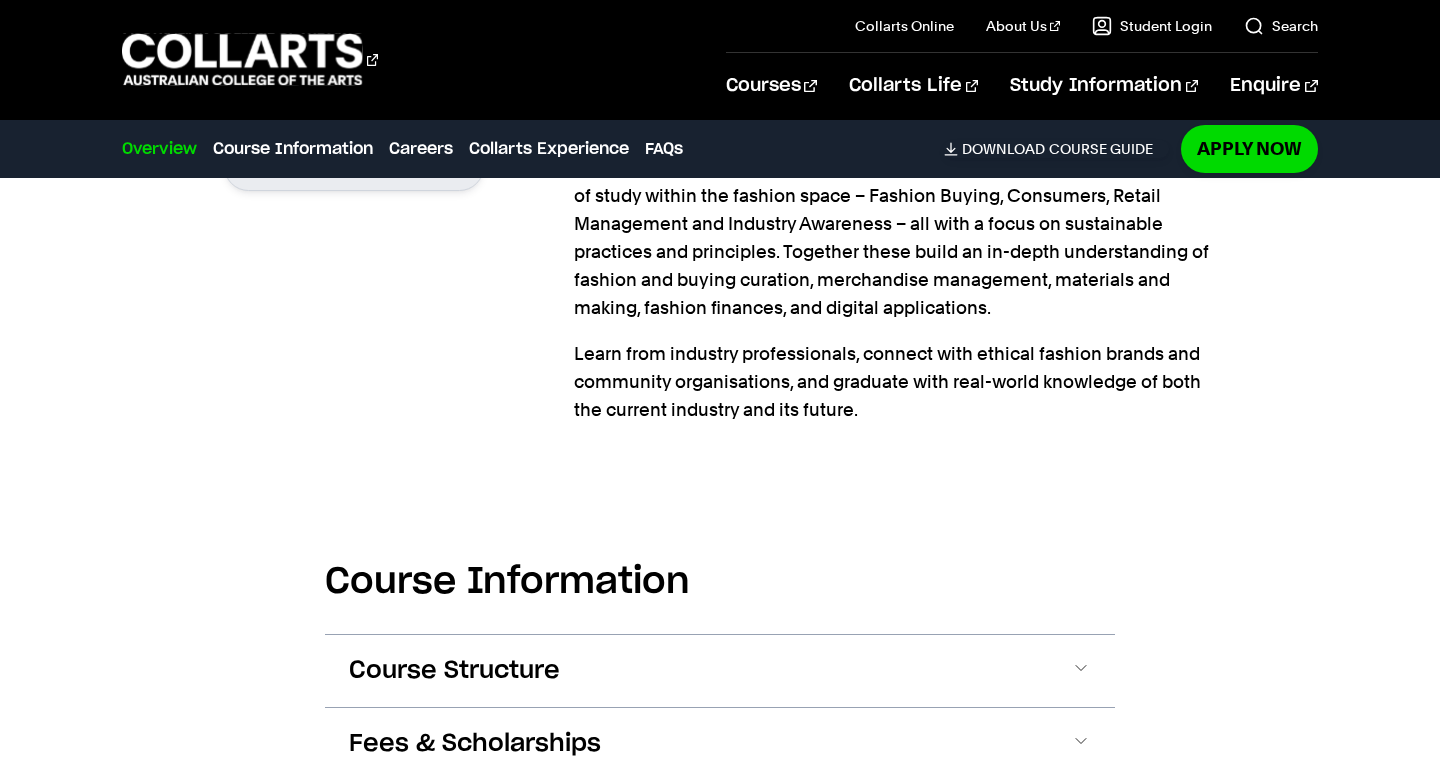 scroll, scrollTop: 1817, scrollLeft: 0, axis: vertical 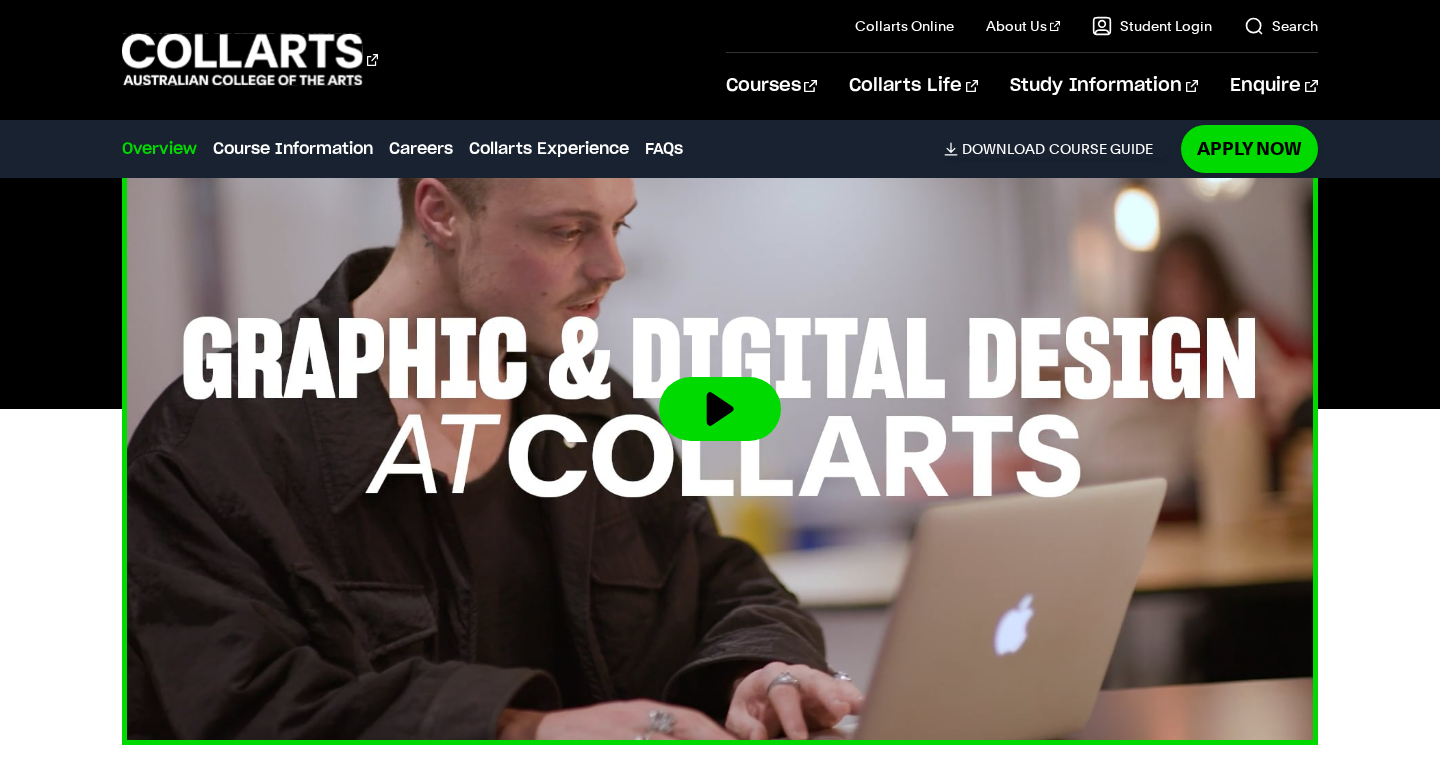 click at bounding box center (720, 409) 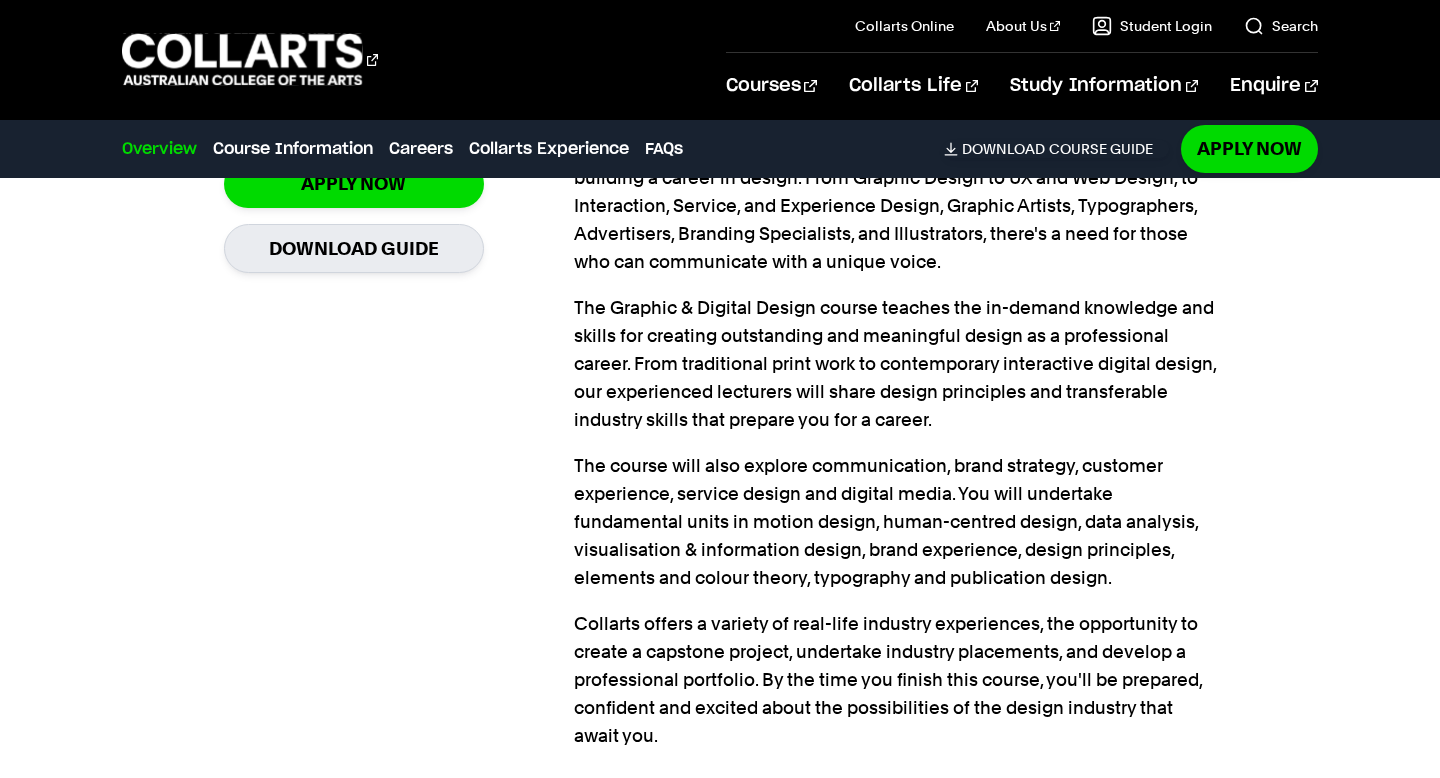 scroll, scrollTop: 1965, scrollLeft: 0, axis: vertical 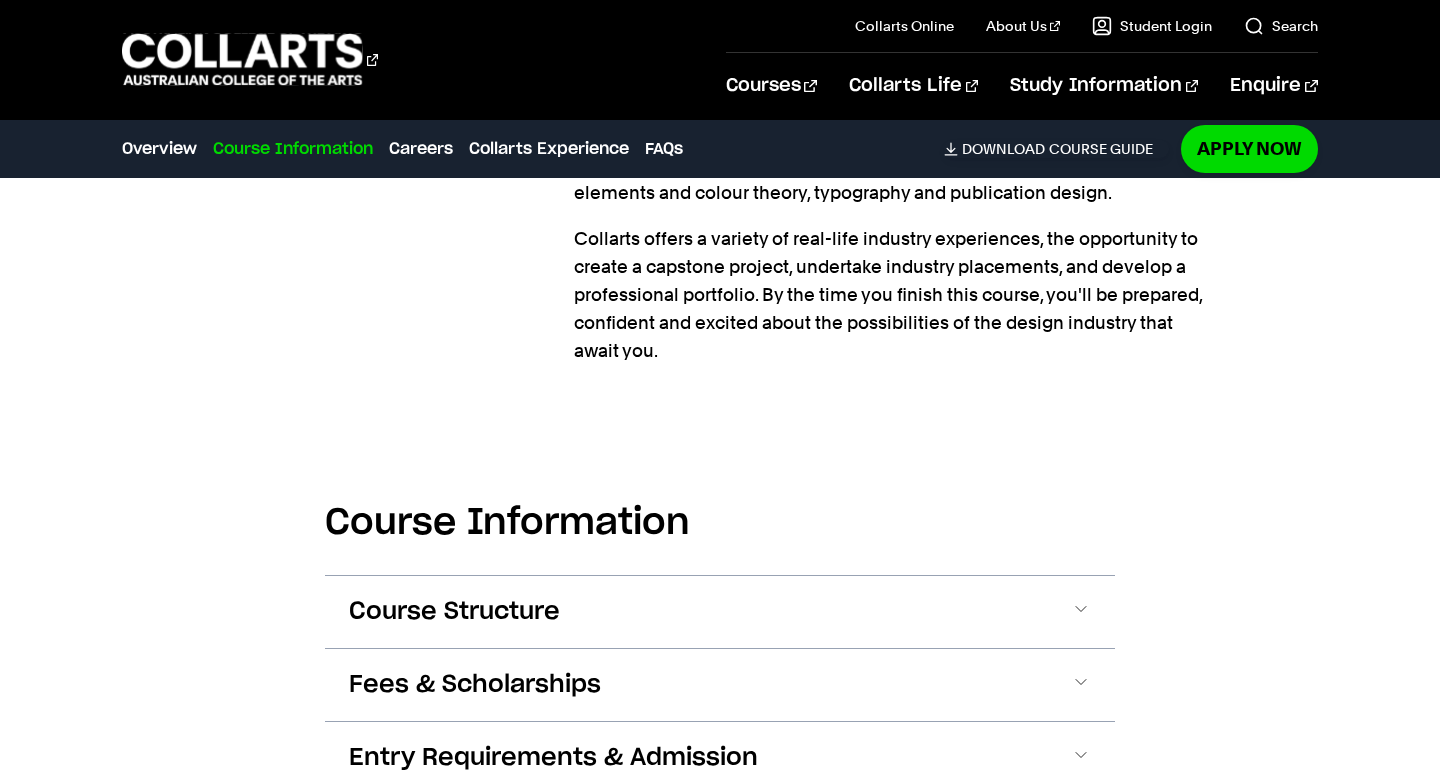 click on "Course Information
Course Structure
Bachelor of Graphic & Digital Design
The Bachelor degree can be completed in six trimesters (2 years) of full-time study or part-time equivalent.
DETAILED UNIT DESCRIPTOR
First Year
Trimester 1
Trimester 2
Trimester 3
Theory
GDT1 Design Thinking and Innovation
SHPP Persuasion and Representation
GDT3 Brand experience
Principles
SHDPEC
SHCW" at bounding box center [720, 669] 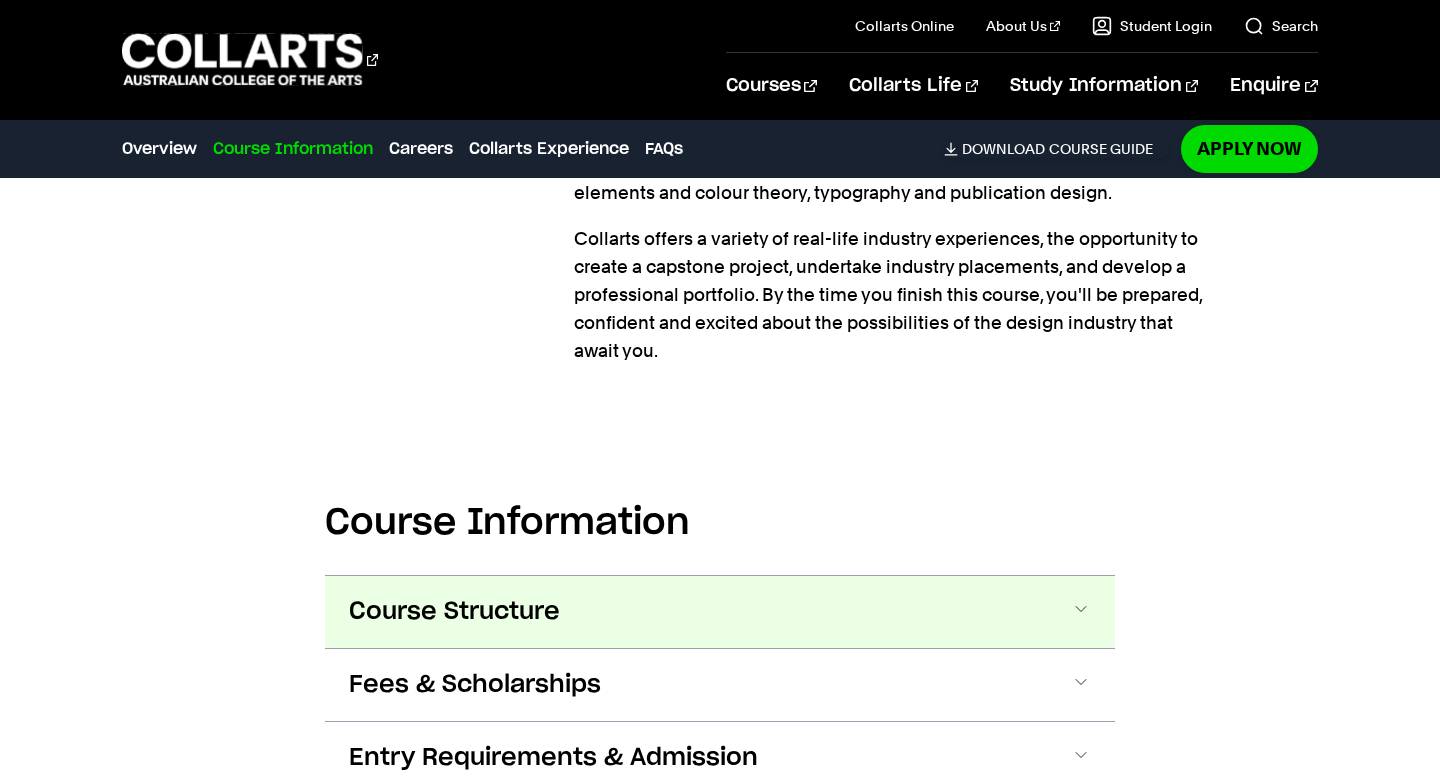 click on "Course Structure" at bounding box center [454, 612] 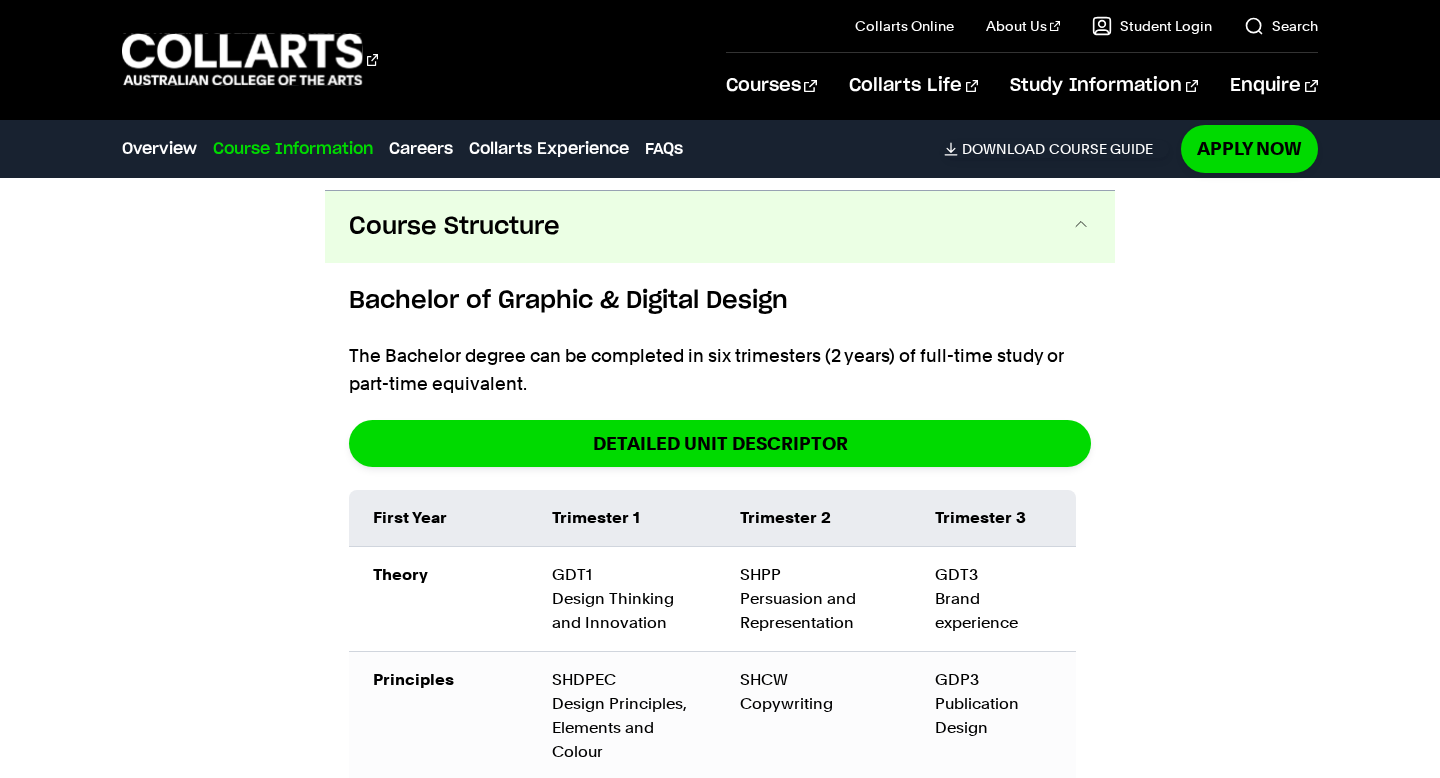 scroll, scrollTop: 2361, scrollLeft: 0, axis: vertical 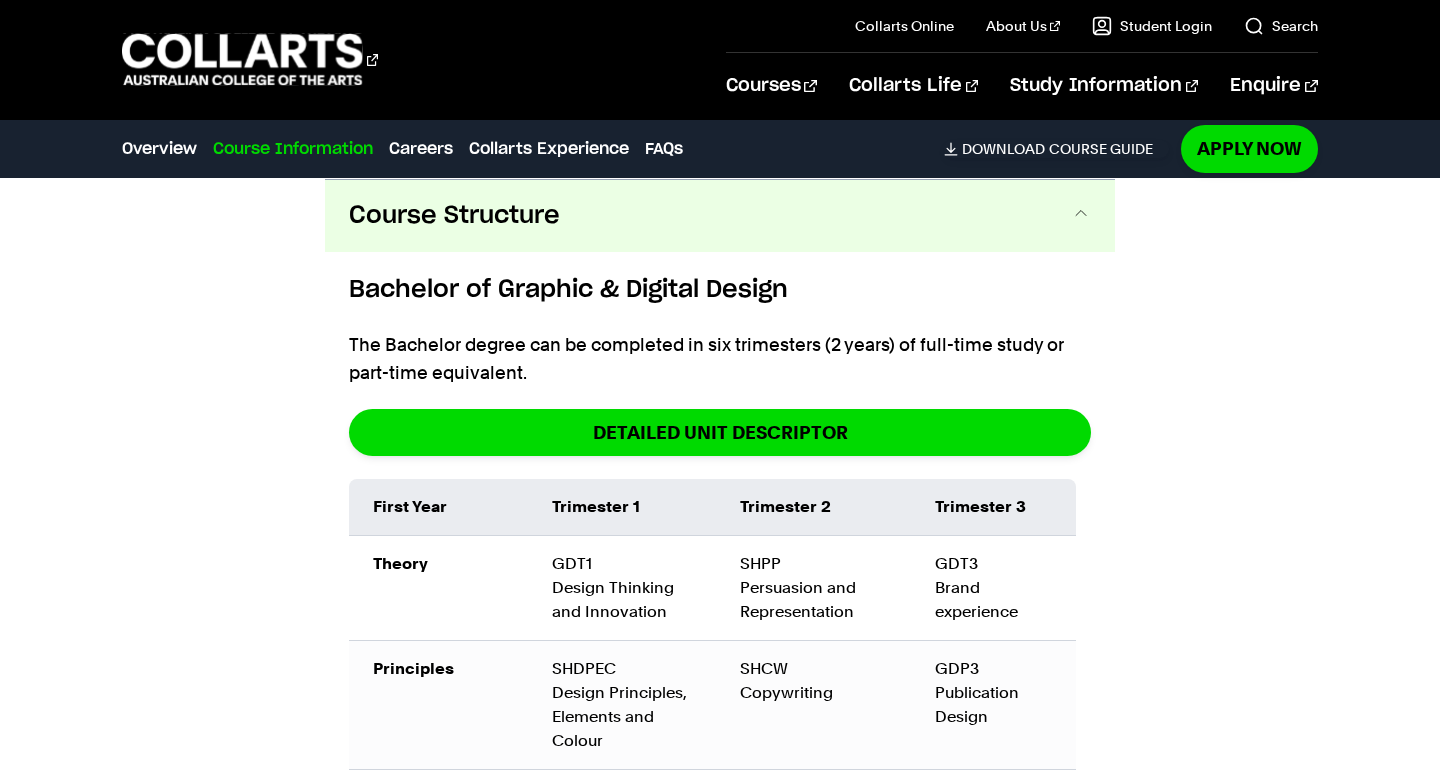 click on "Course Structure" at bounding box center (720, 216) 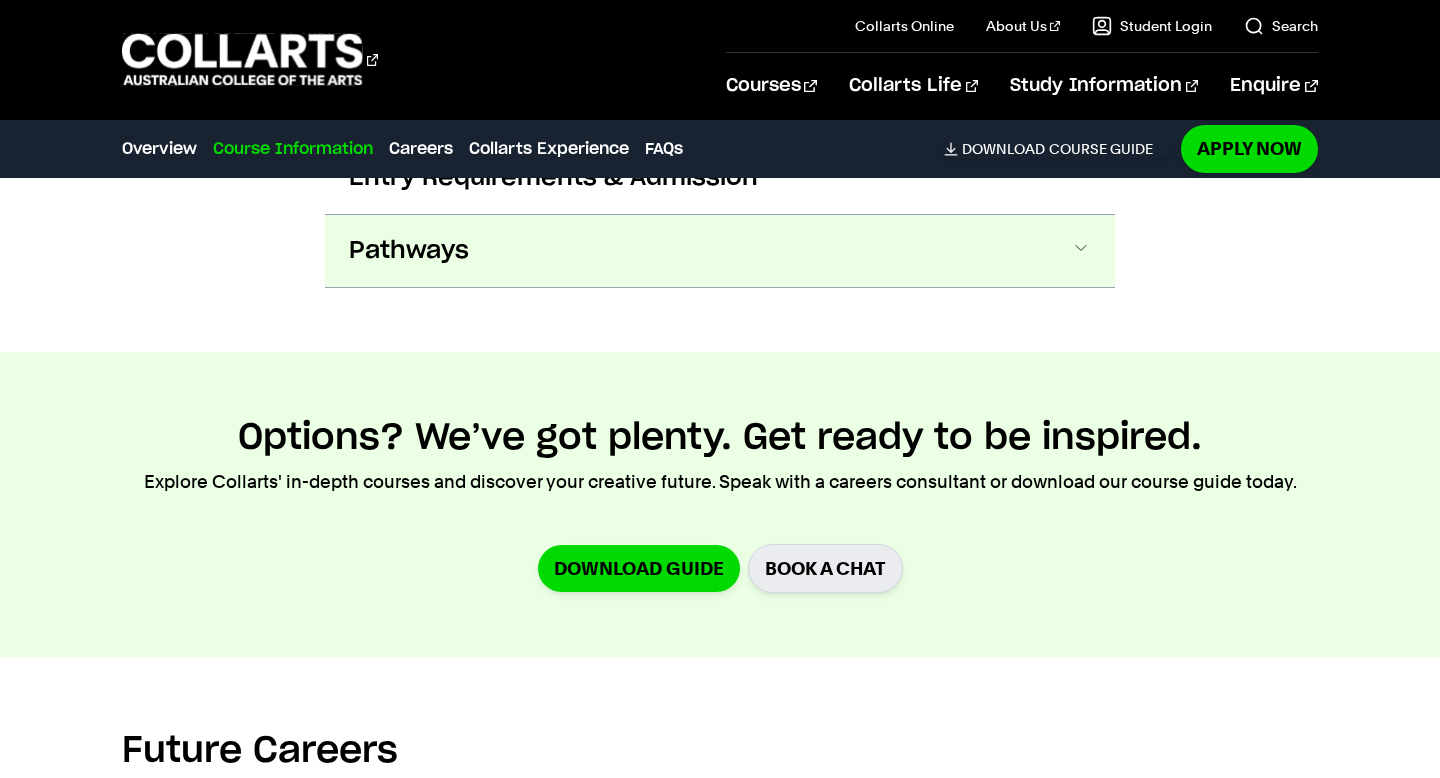 click on "Pathways" at bounding box center (720, 251) 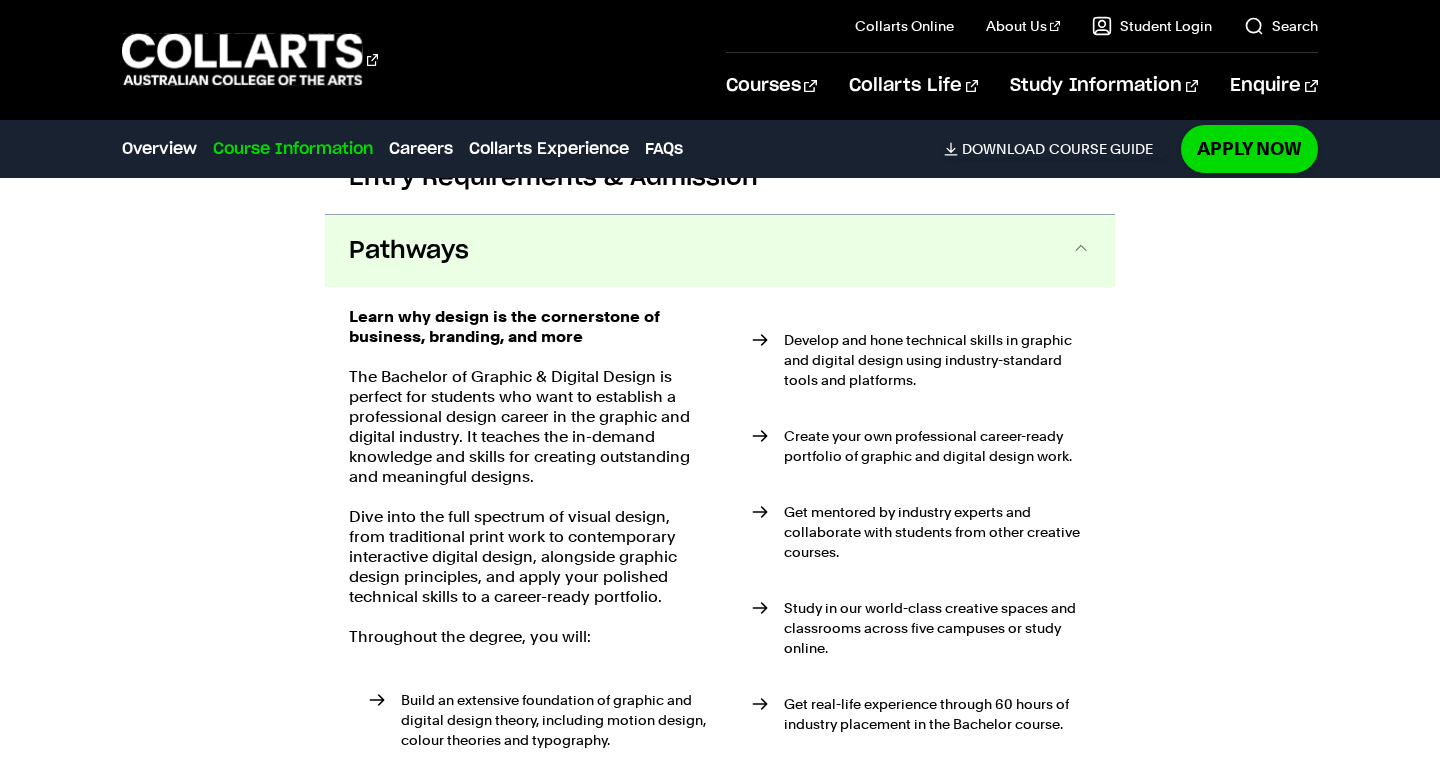 scroll, scrollTop: 2580, scrollLeft: 0, axis: vertical 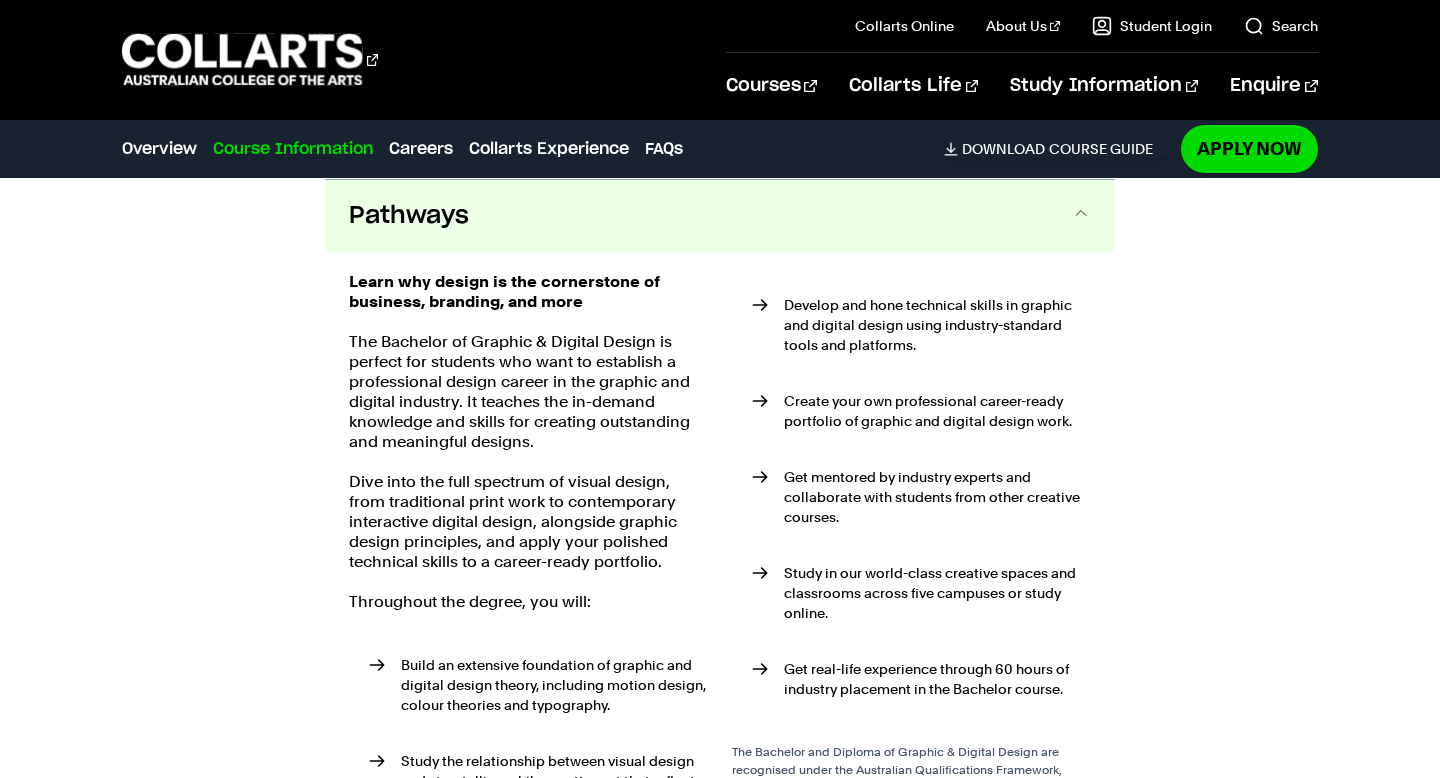 click on "Pathways" at bounding box center (720, 216) 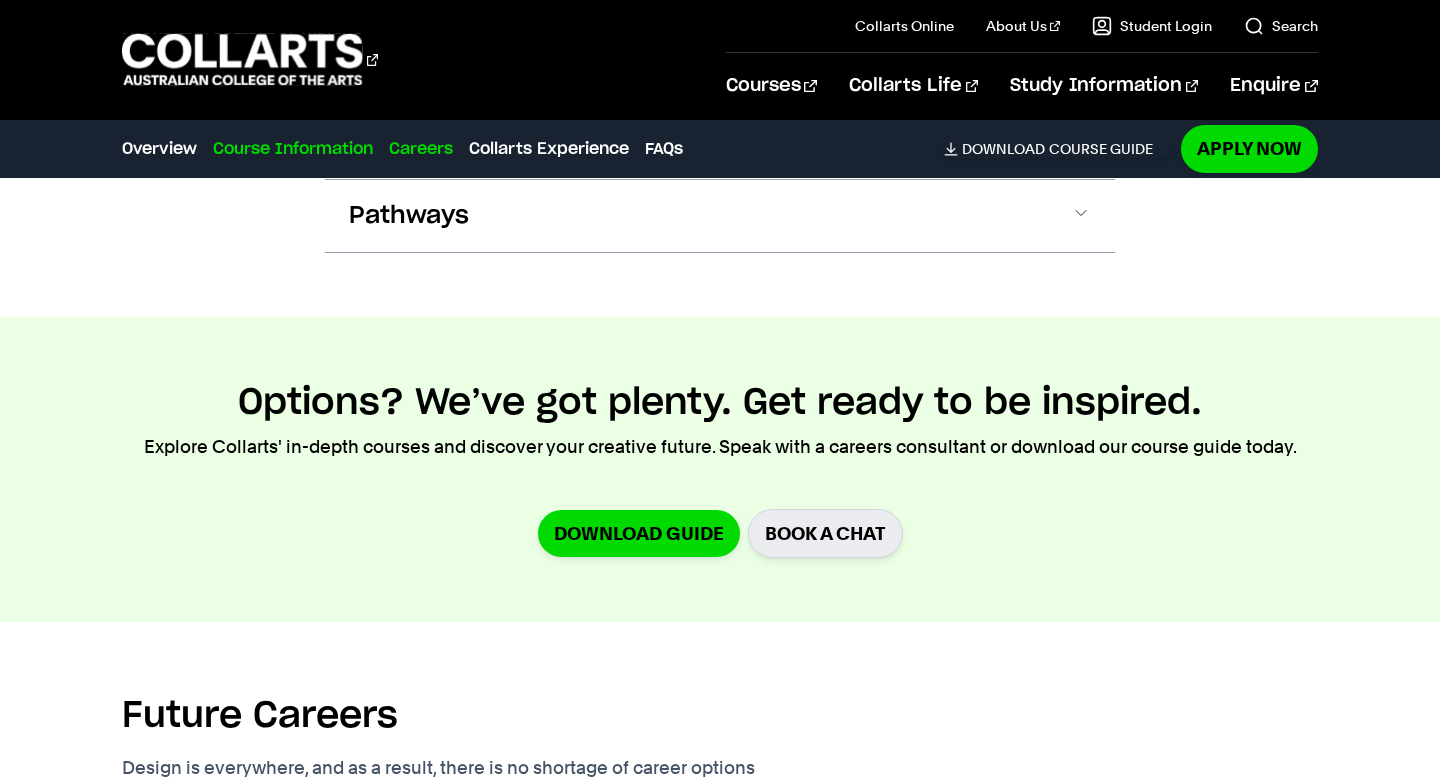 click on "Careers" at bounding box center (421, 149) 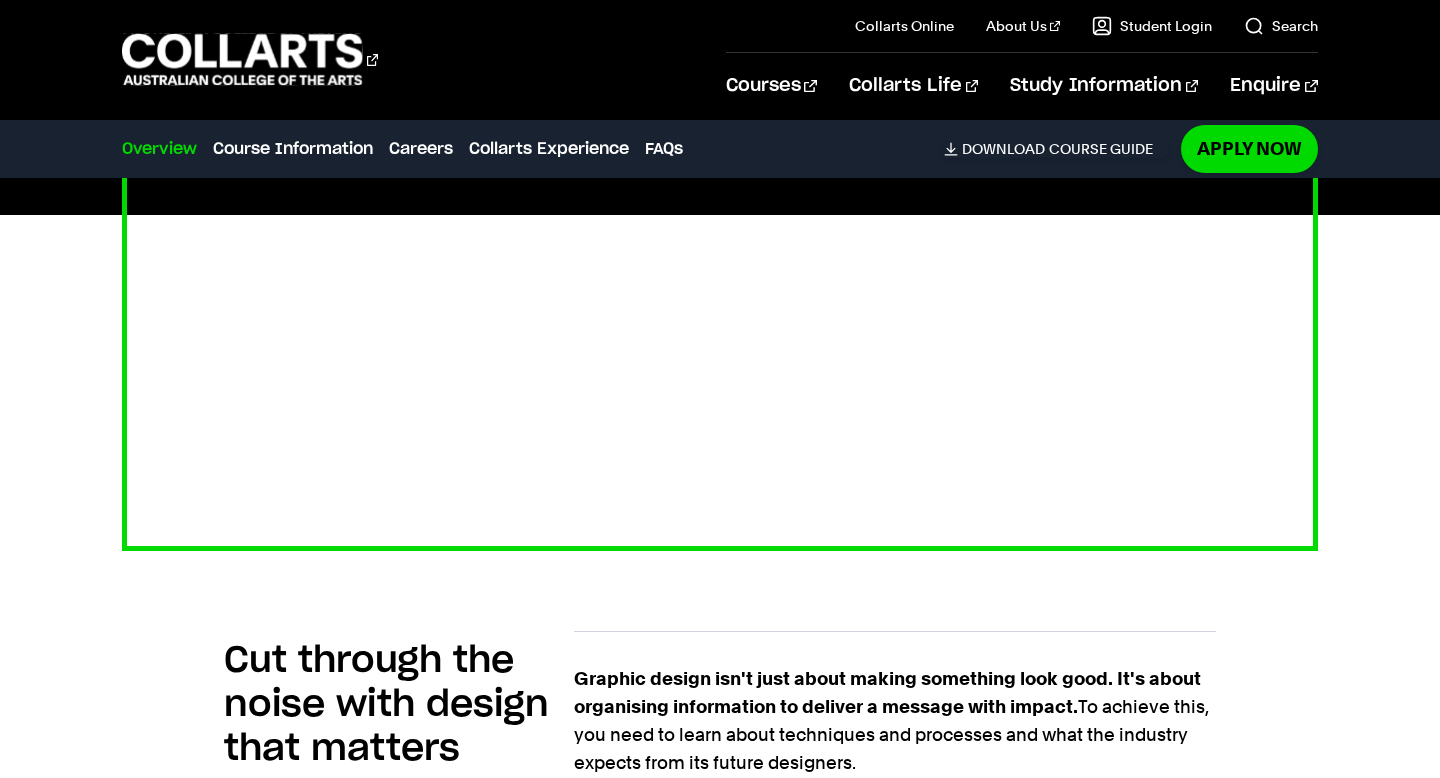 scroll, scrollTop: 0, scrollLeft: 0, axis: both 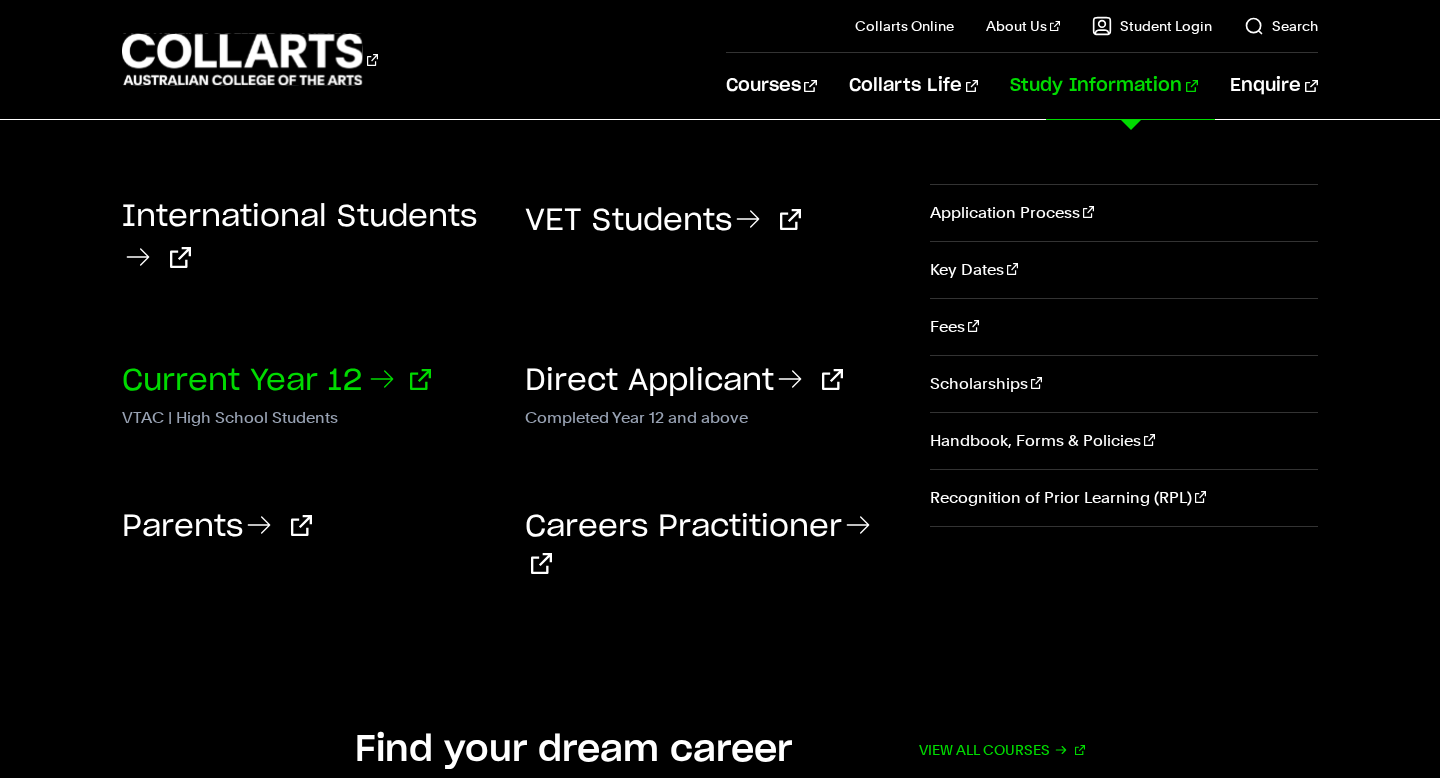 click on "Current Year 12" at bounding box center (276, 381) 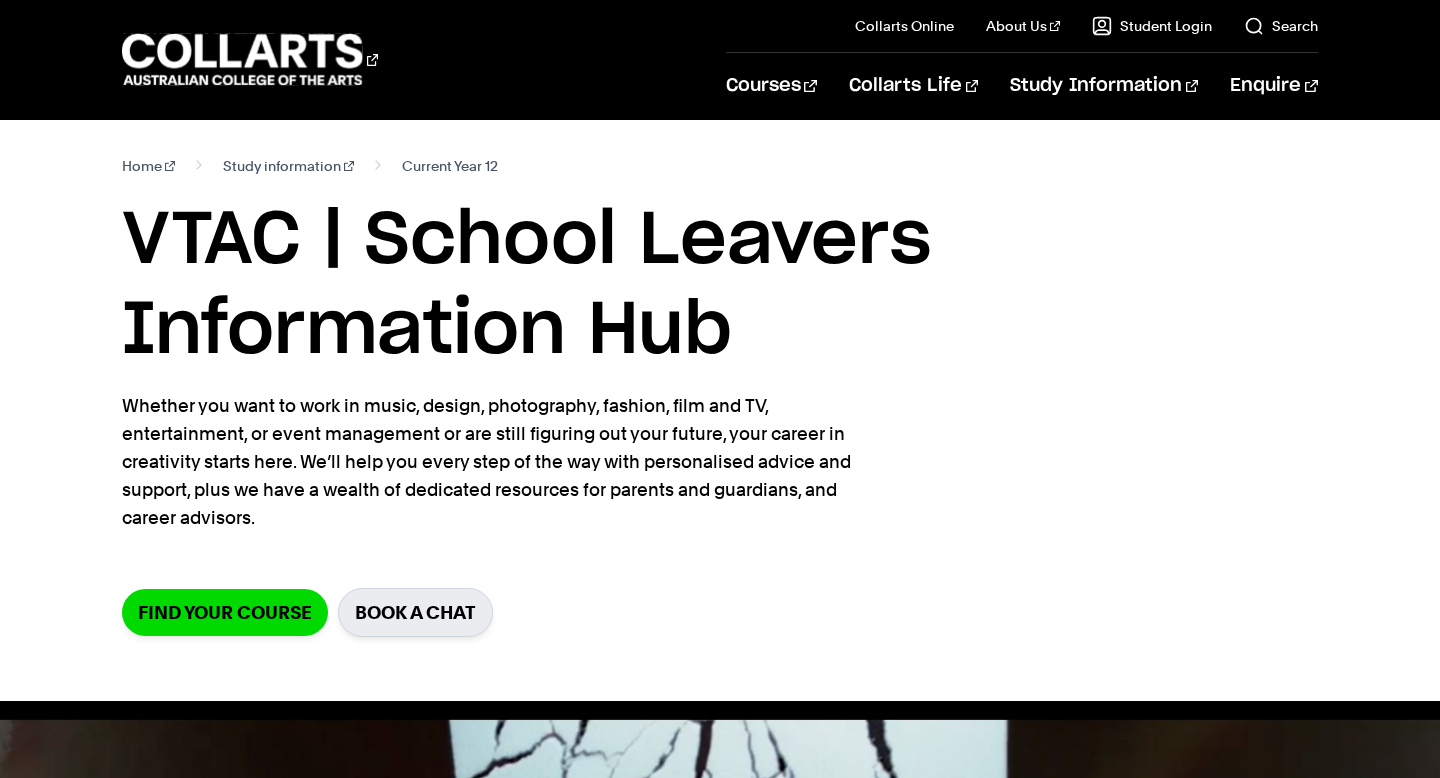 scroll, scrollTop: 0, scrollLeft: 0, axis: both 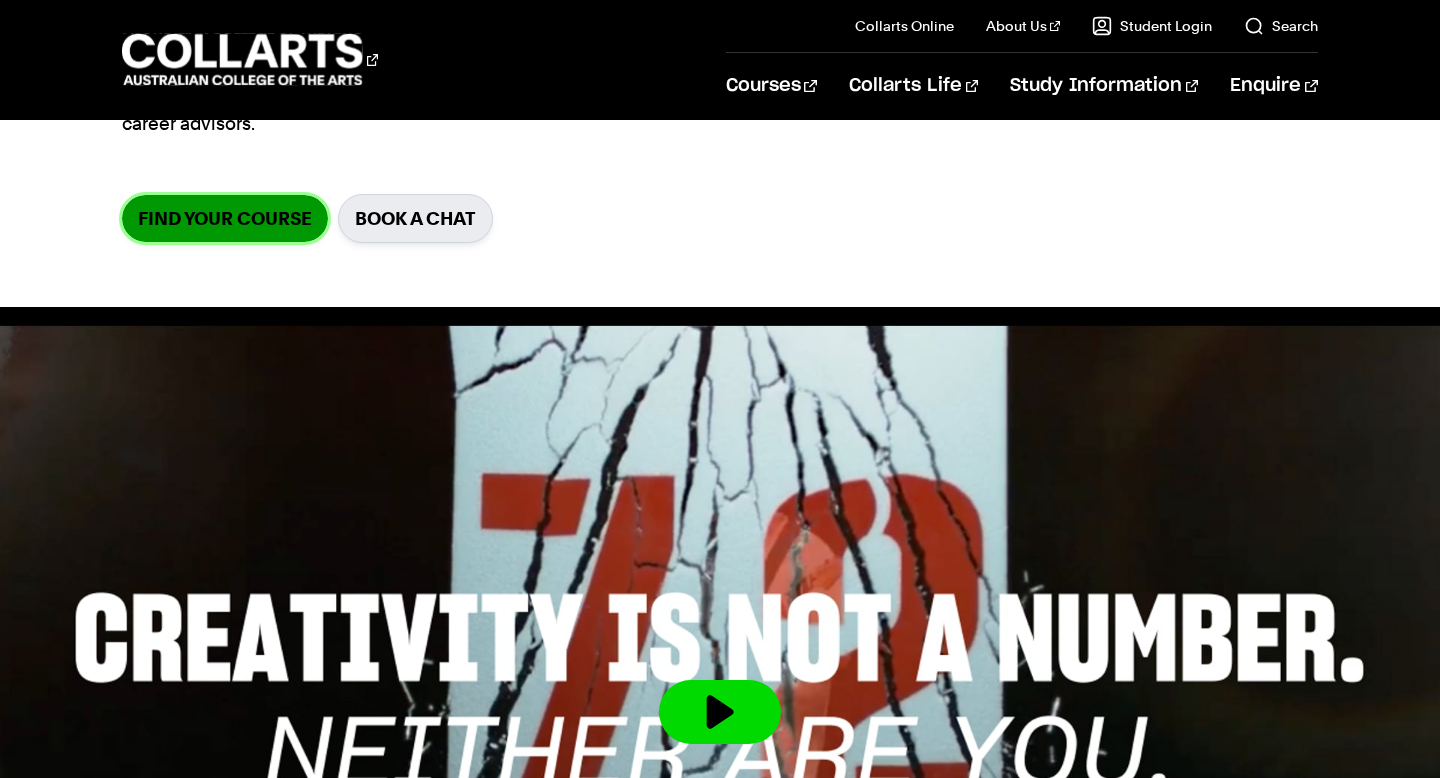 click on "Find your course" at bounding box center [225, 218] 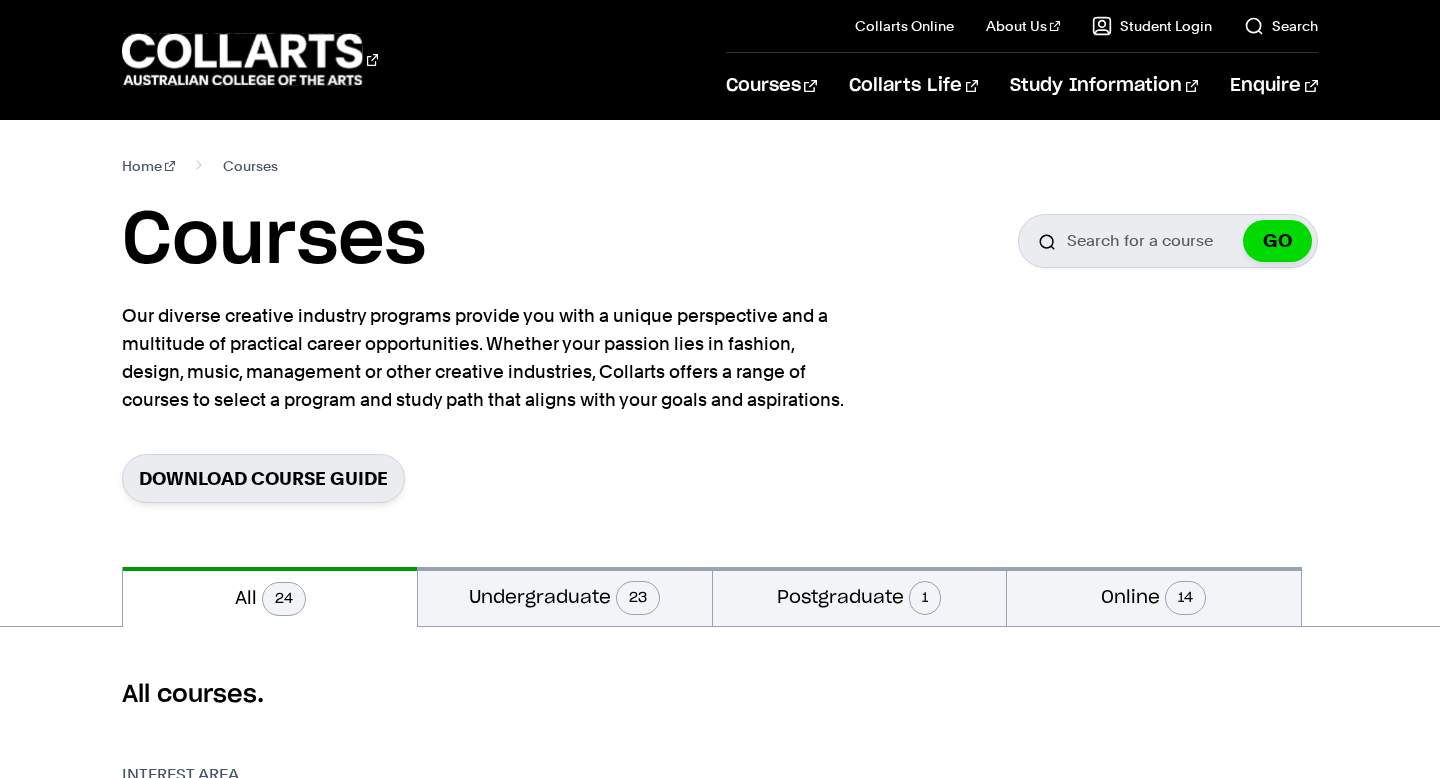 scroll, scrollTop: 0, scrollLeft: 0, axis: both 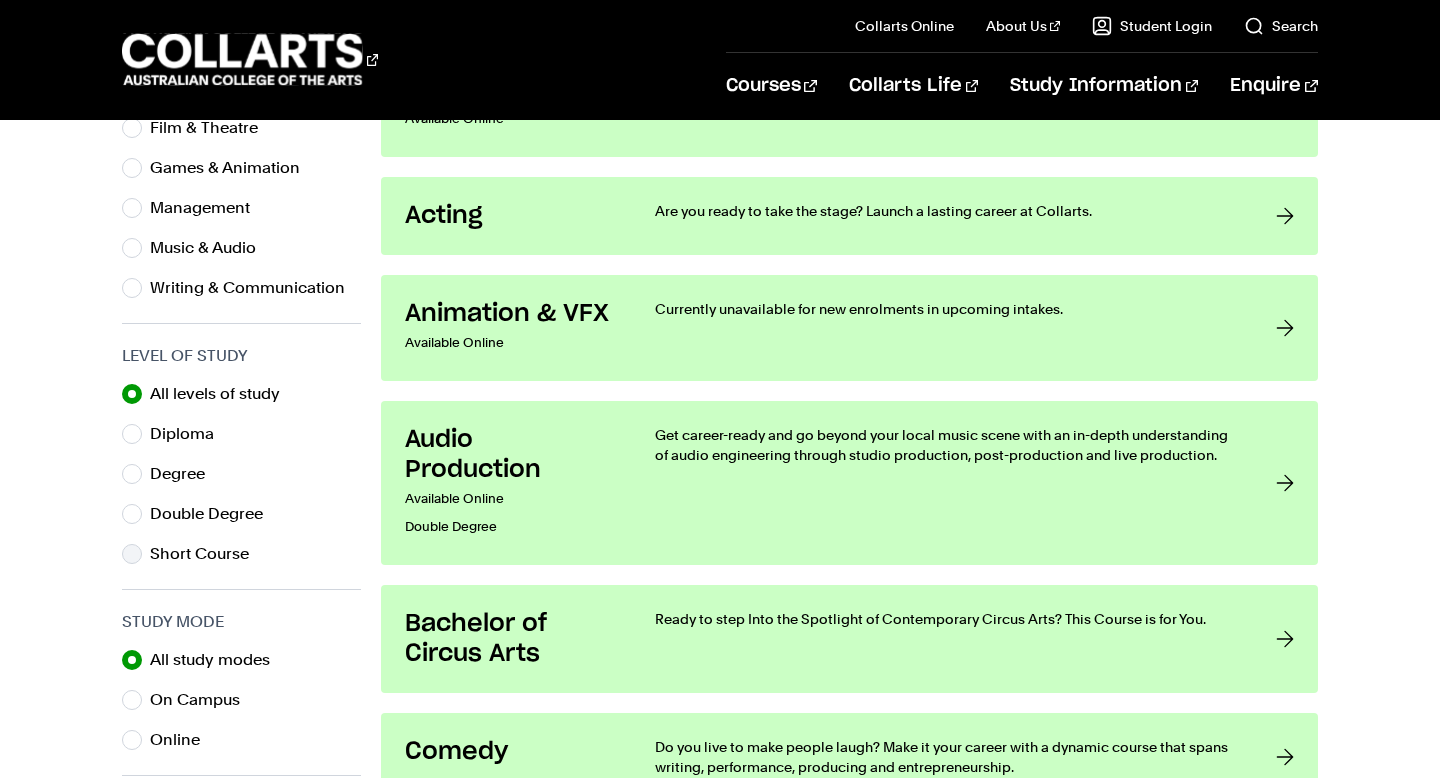 click on "Short Course" at bounding box center (207, 554) 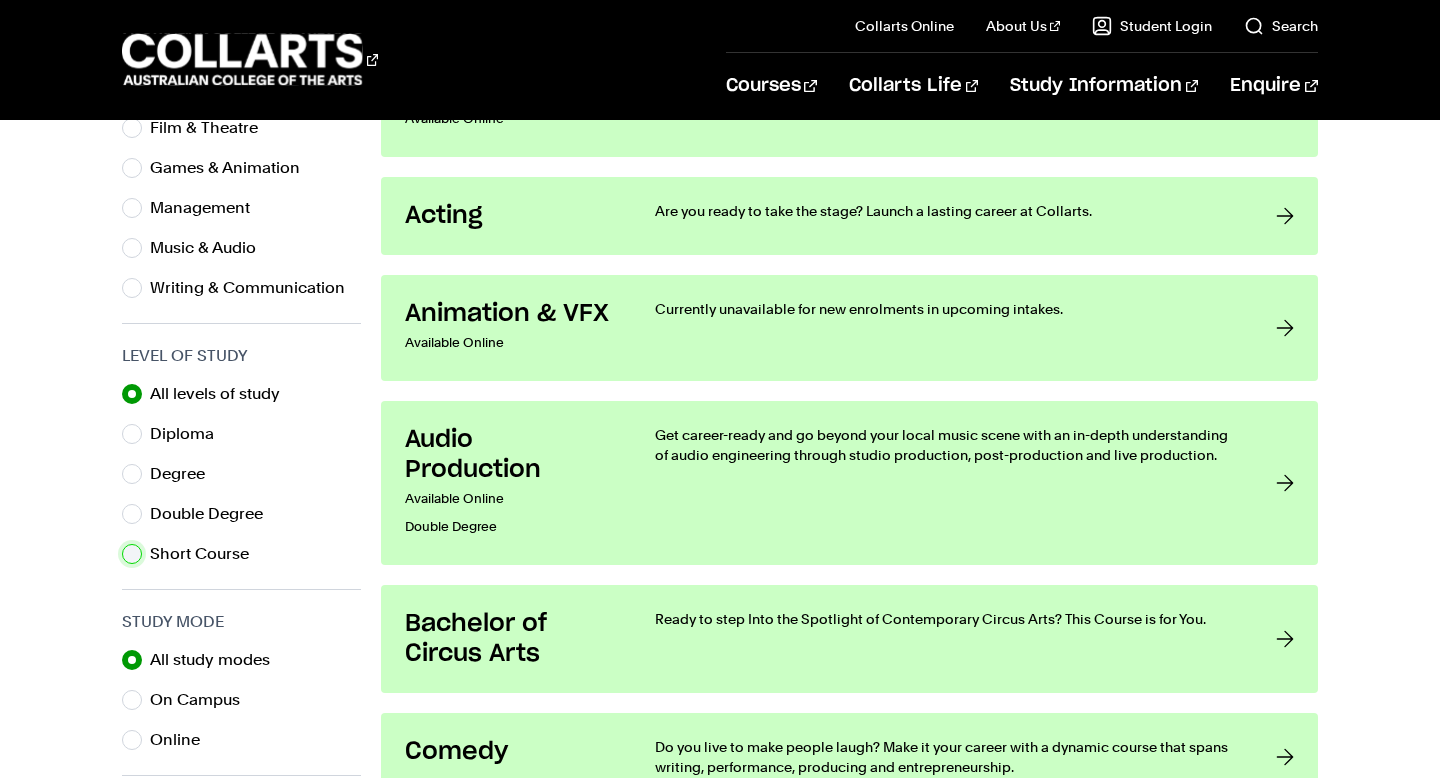 click on "Short Course" at bounding box center [132, 554] 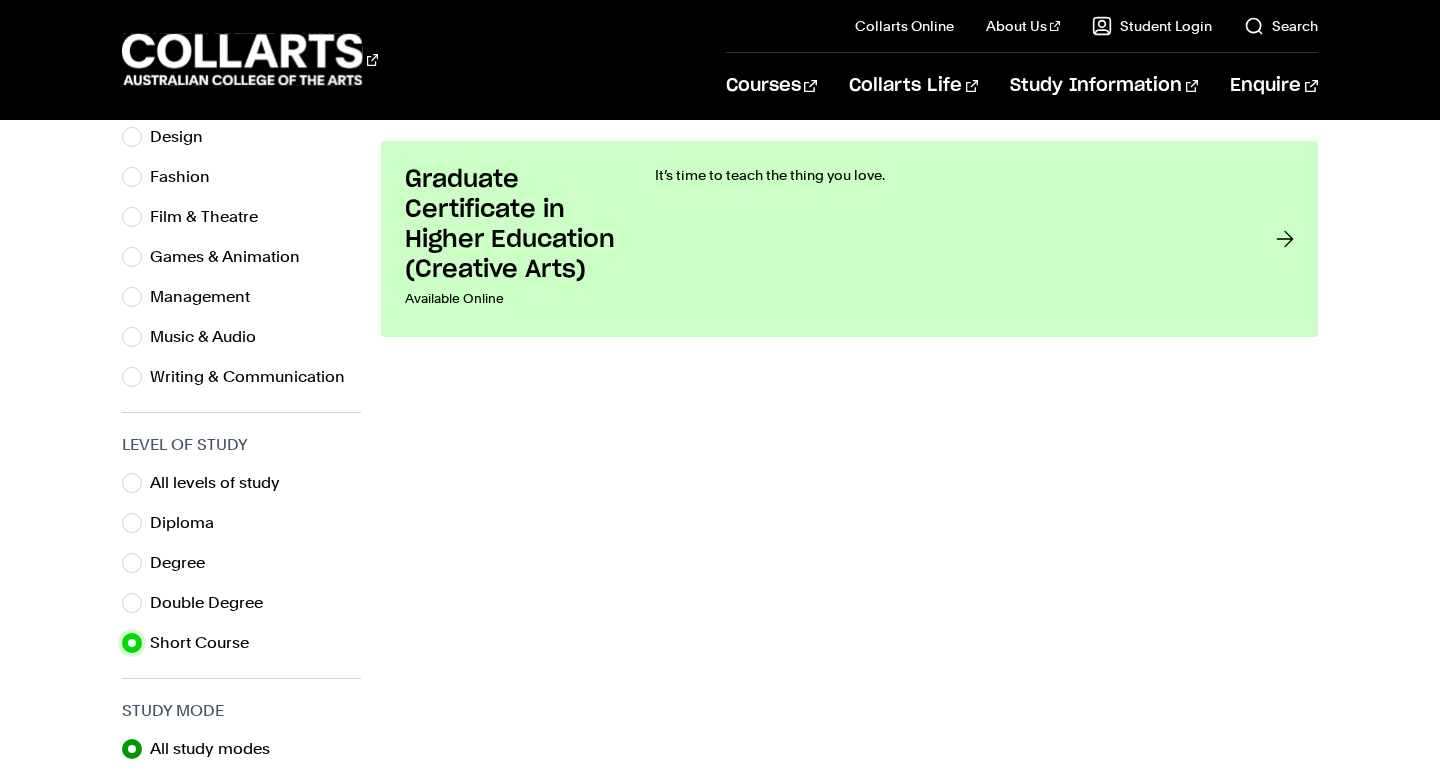 scroll, scrollTop: 717, scrollLeft: 0, axis: vertical 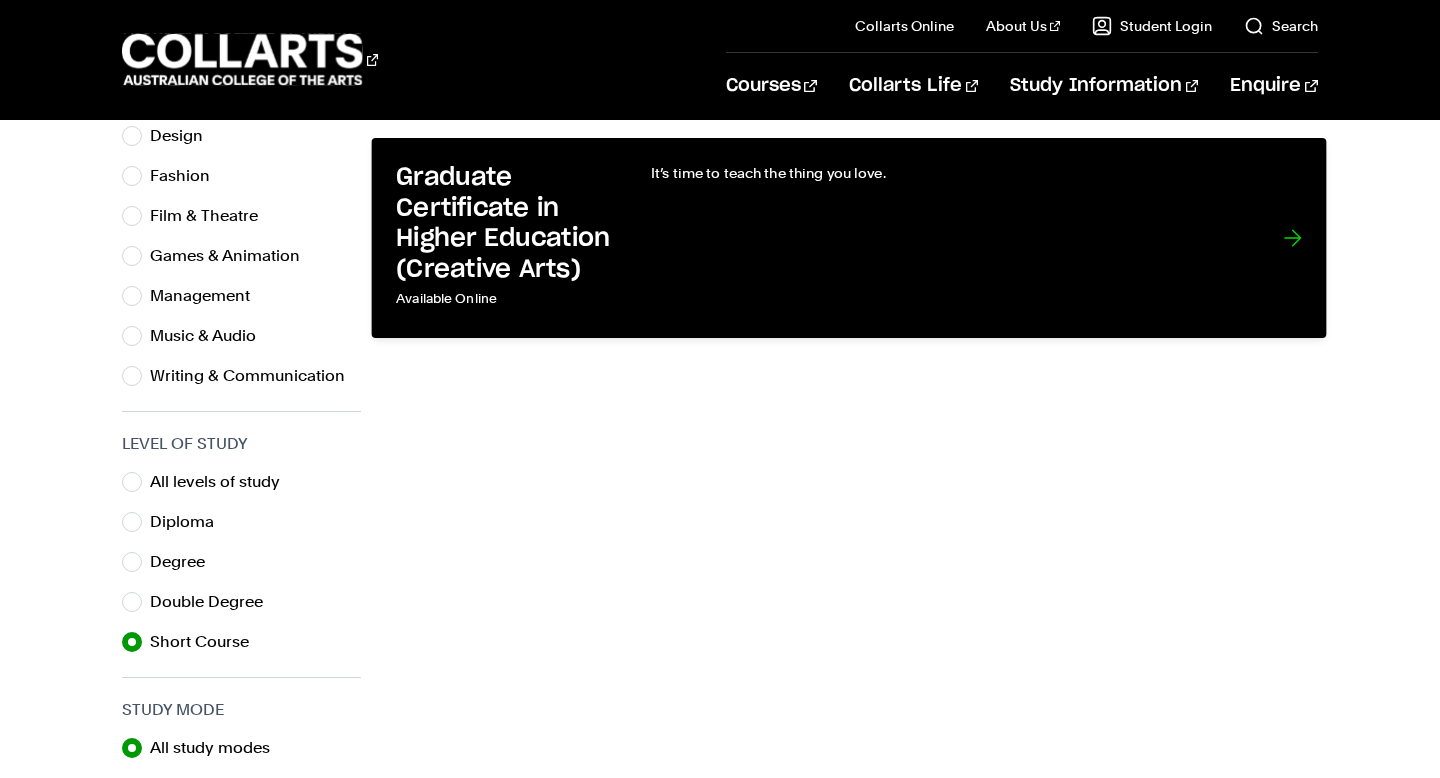 click on "Graduate Certificate in Higher Education (Creative Arts)" at bounding box center [504, 224] 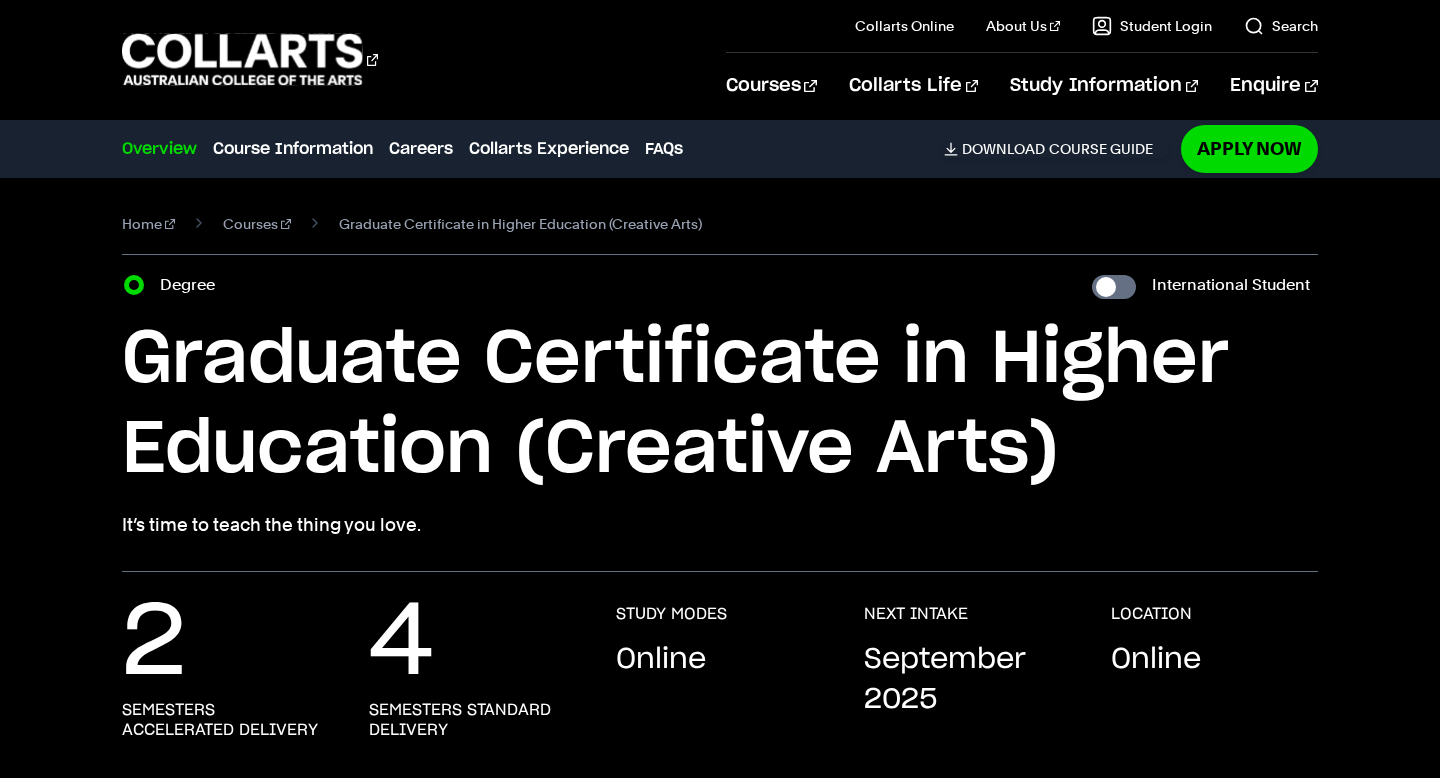 scroll, scrollTop: 0, scrollLeft: 0, axis: both 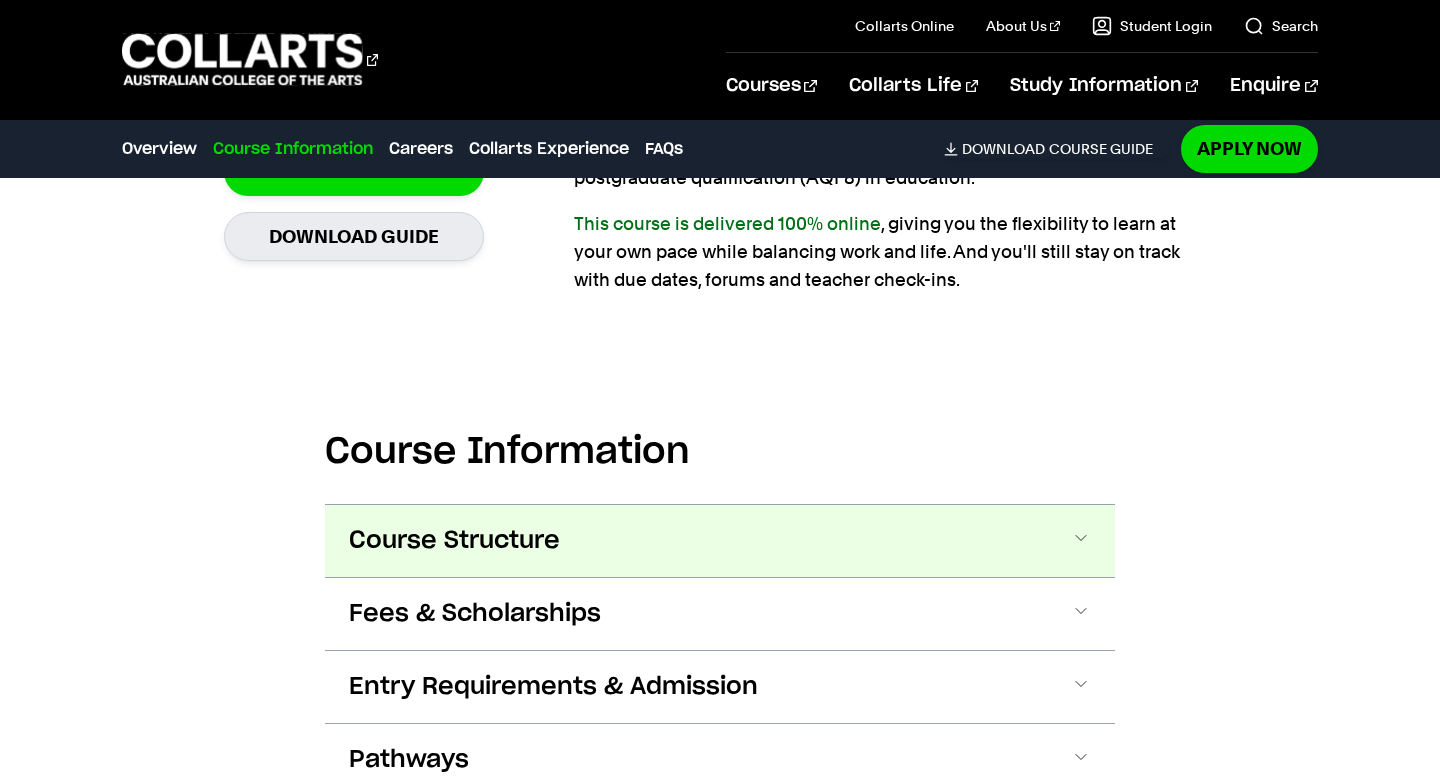 click on "Course Structure" at bounding box center (454, 541) 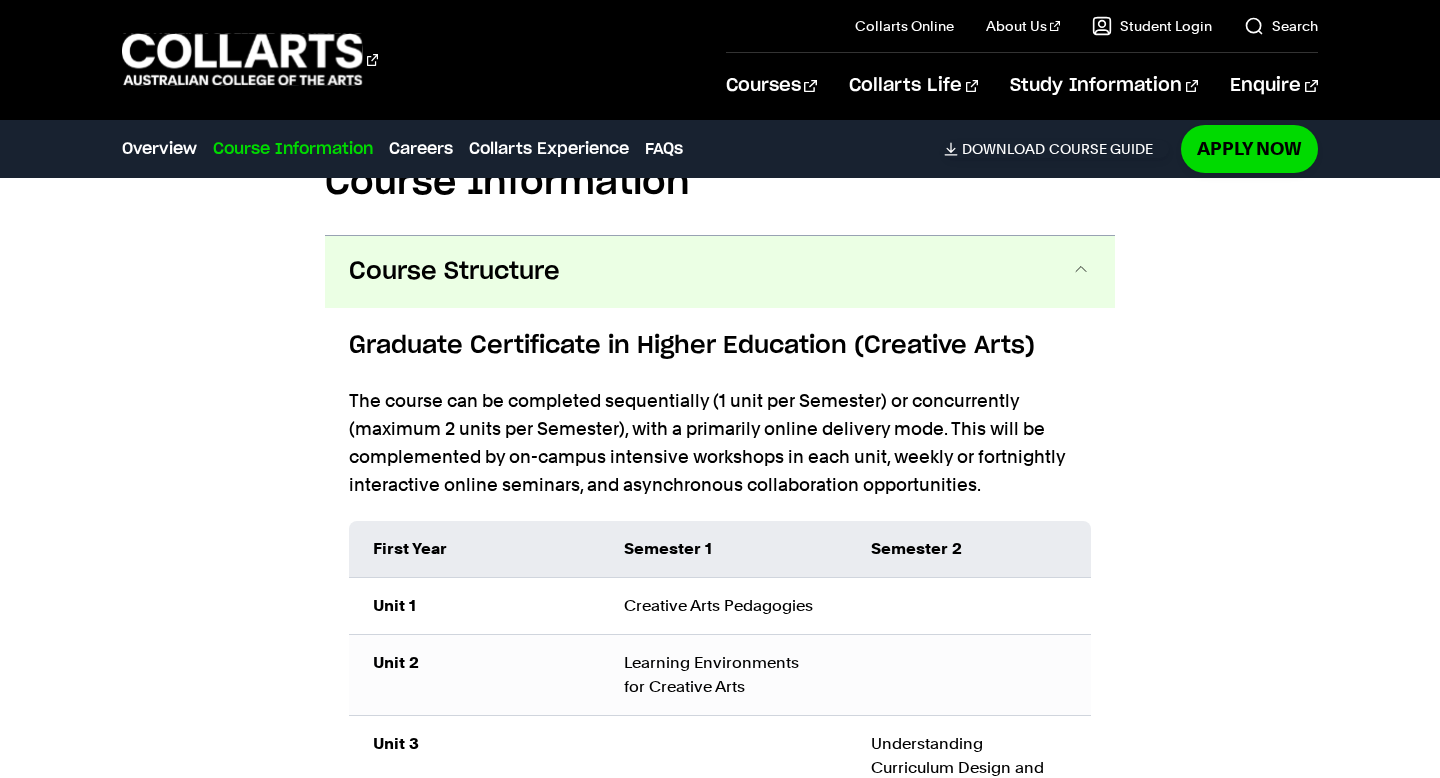 click on "Course Structure" at bounding box center [720, 272] 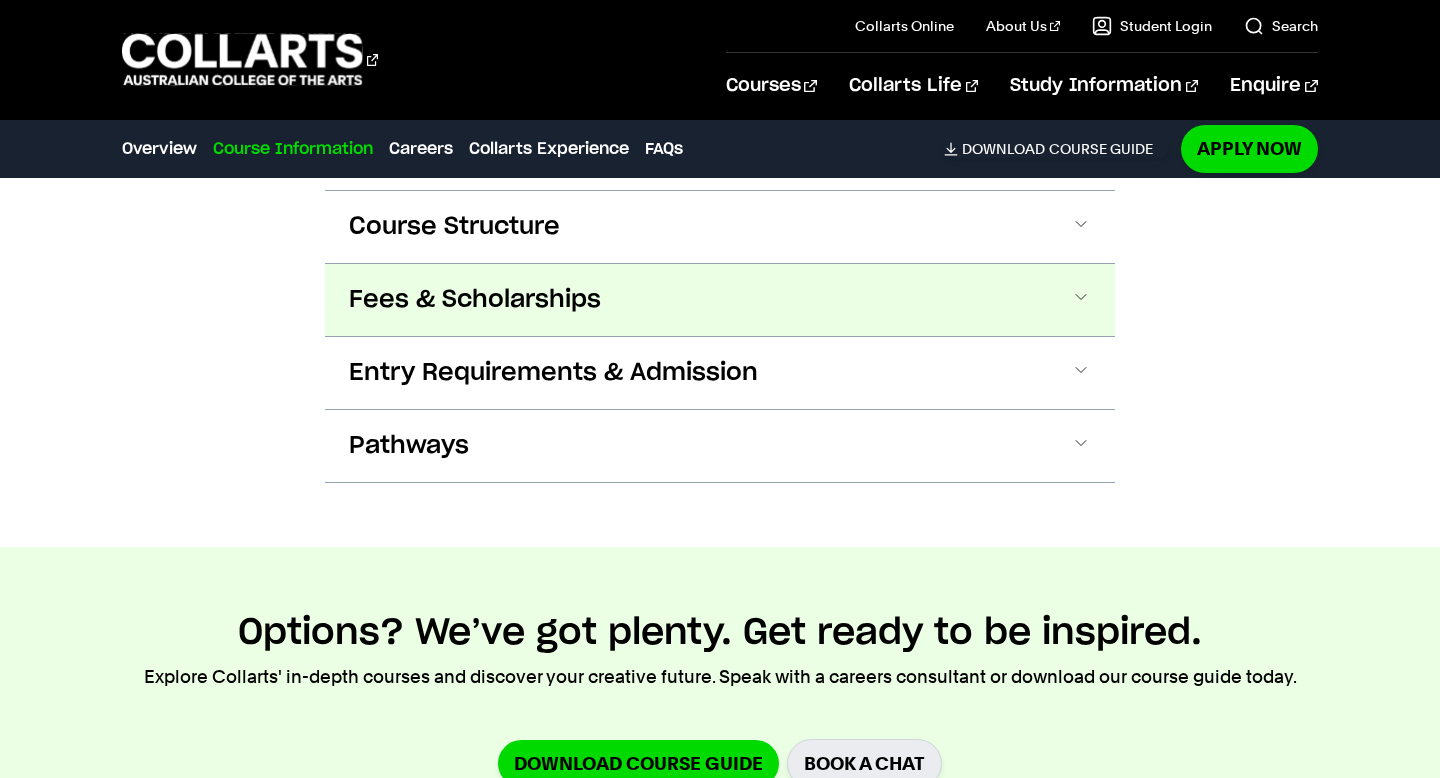 click on "Fees & Scholarships" at bounding box center [720, 300] 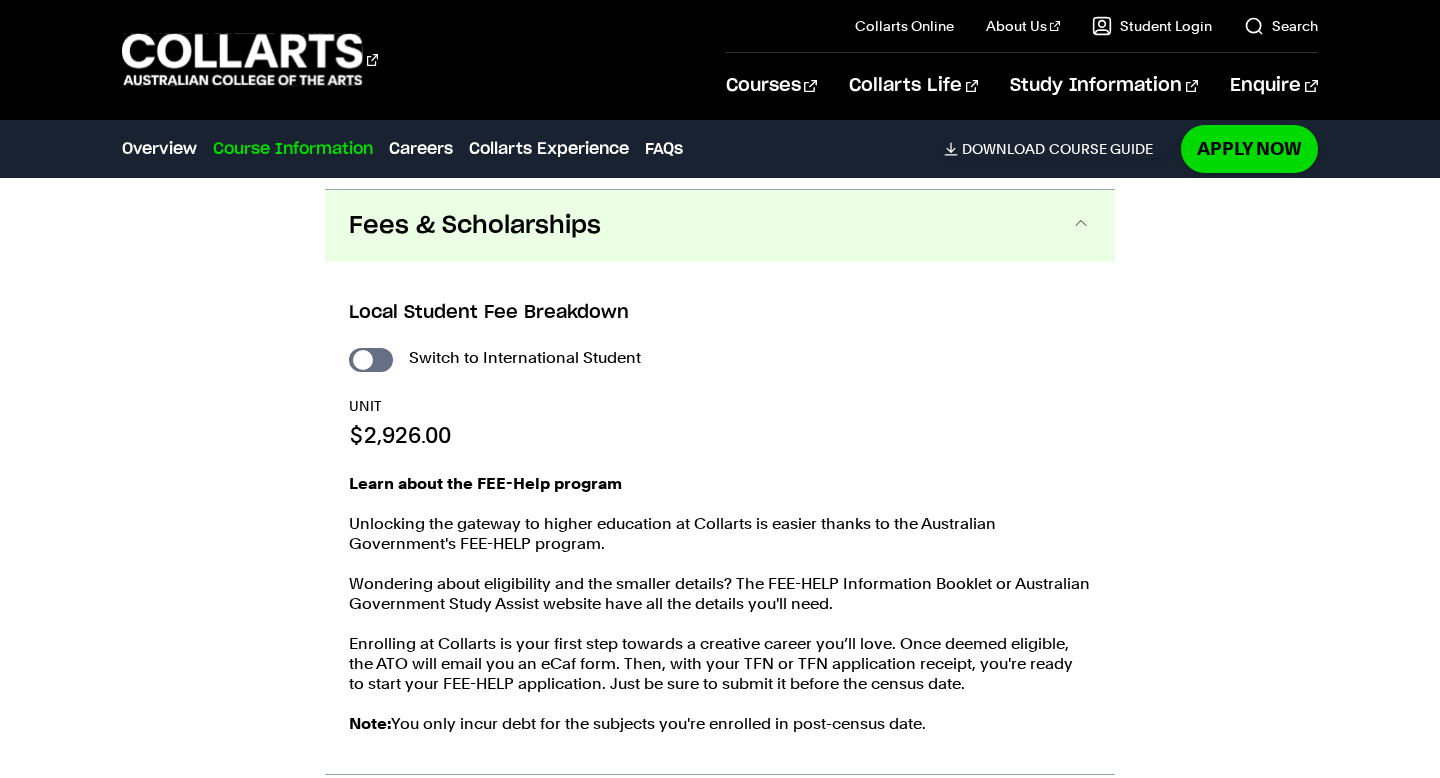 scroll, scrollTop: 2060, scrollLeft: 0, axis: vertical 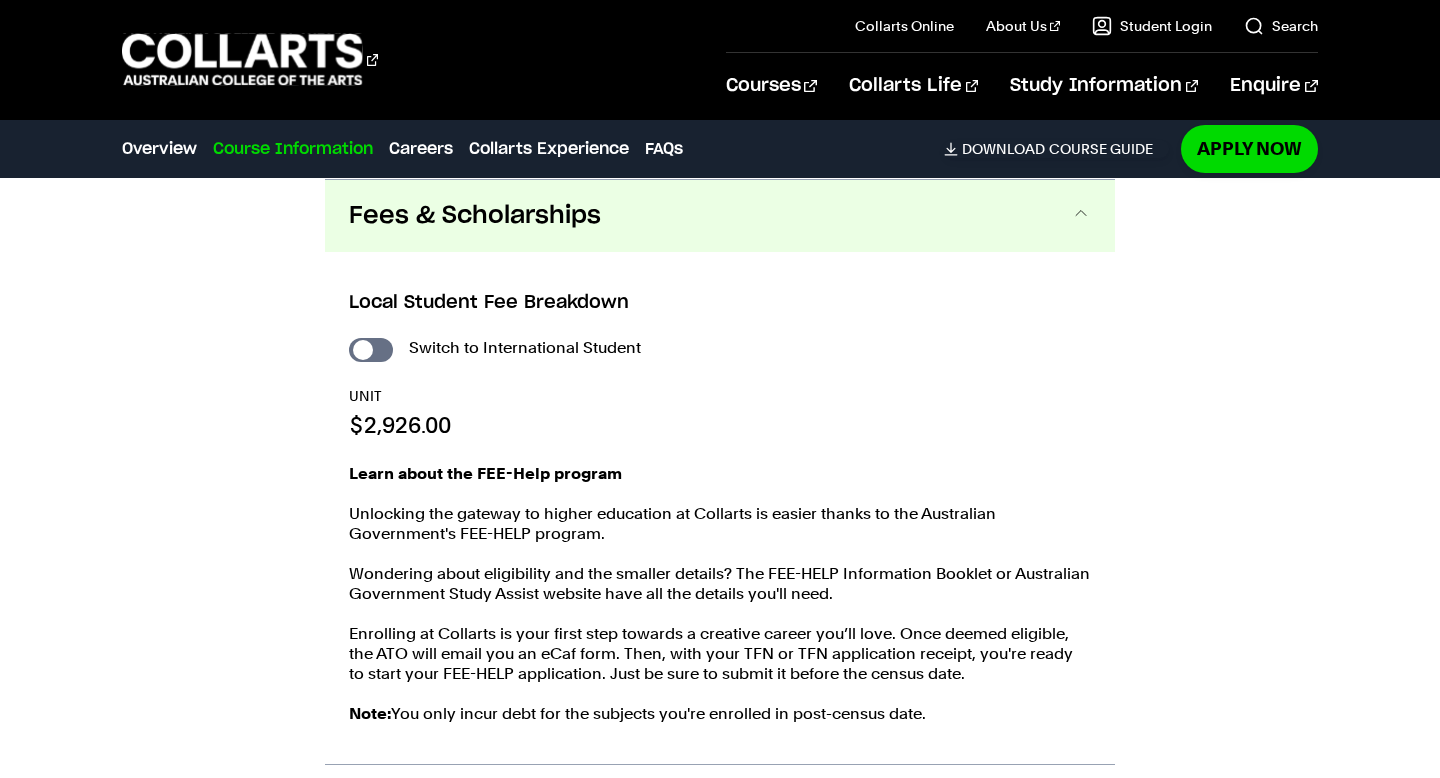 click on "Fees & Scholarships" at bounding box center (720, 216) 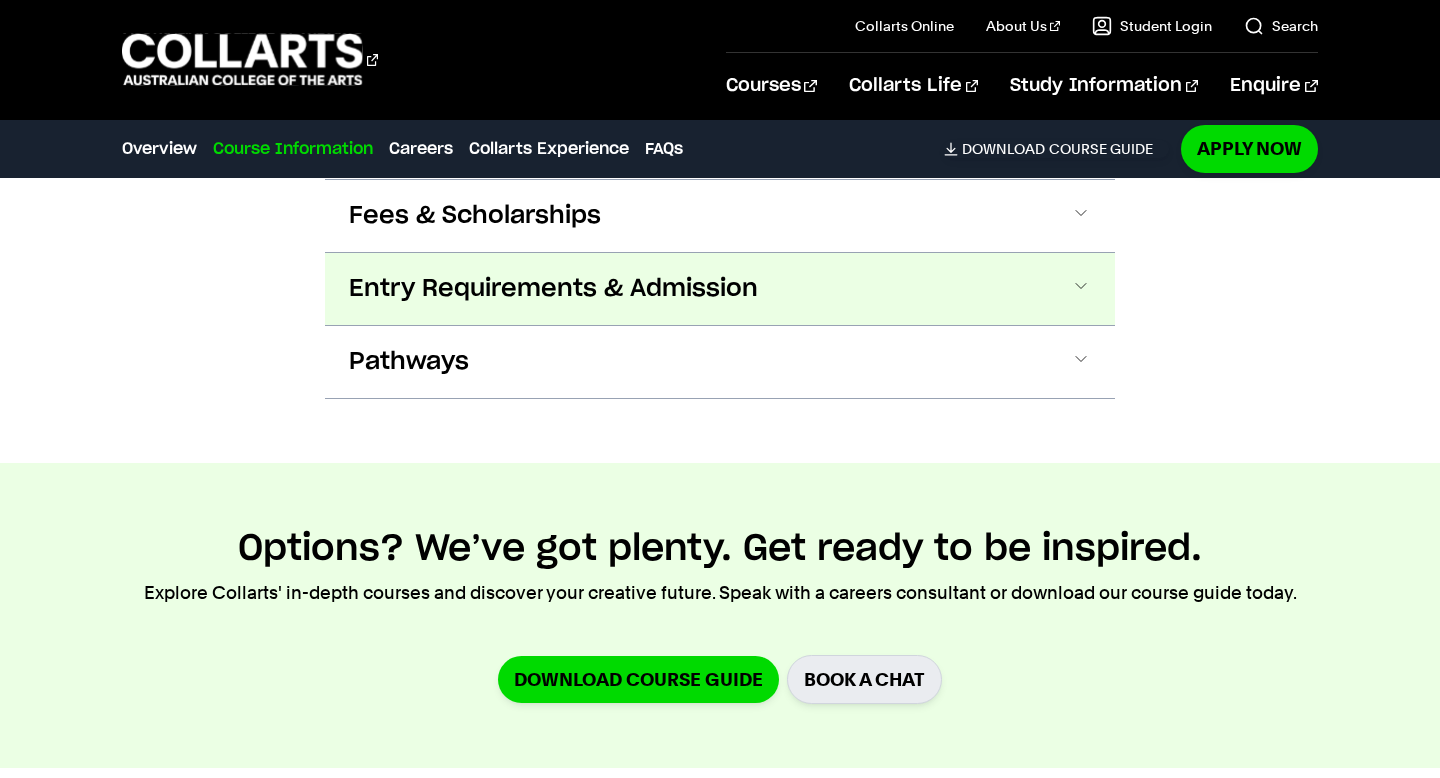 click on "Entry Requirements & Admission" at bounding box center (553, 289) 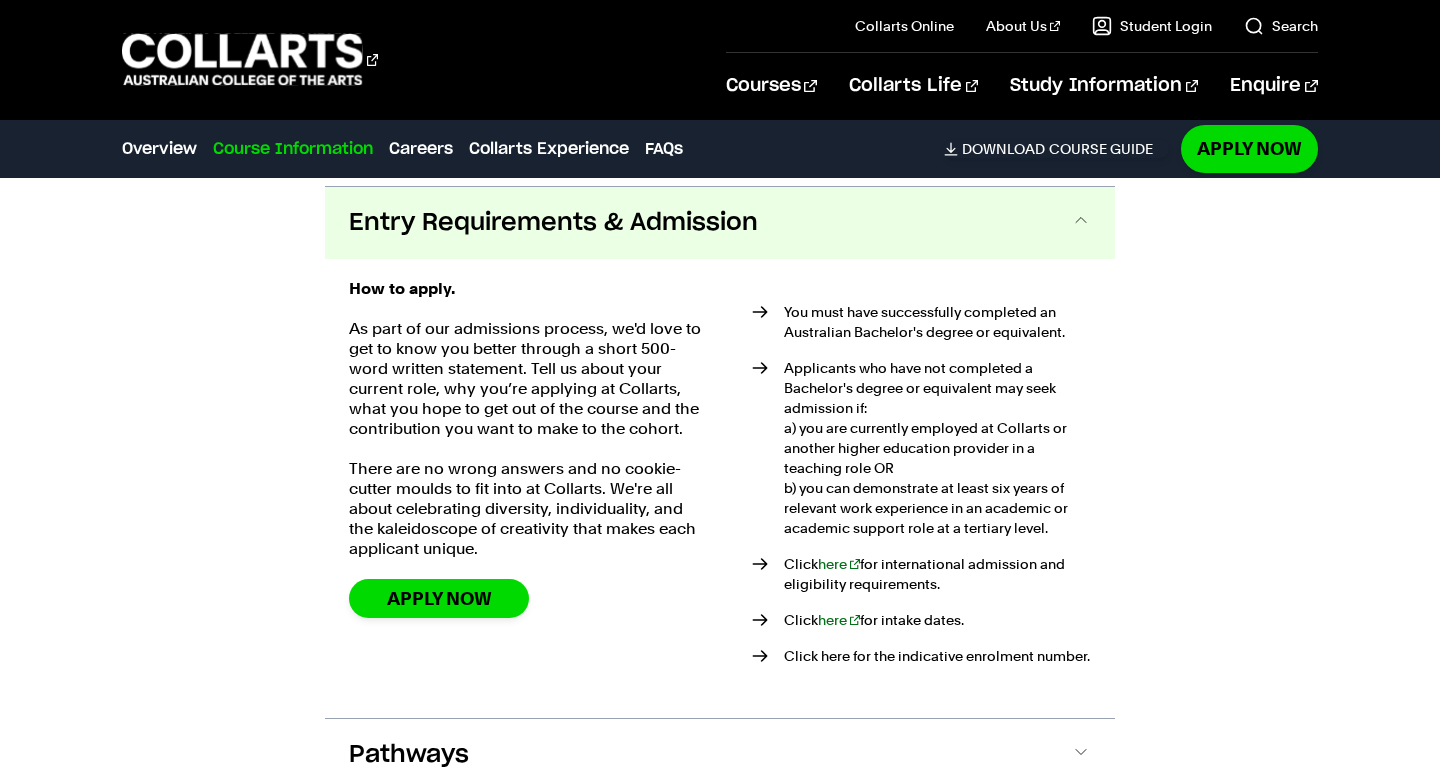 scroll, scrollTop: 2133, scrollLeft: 0, axis: vertical 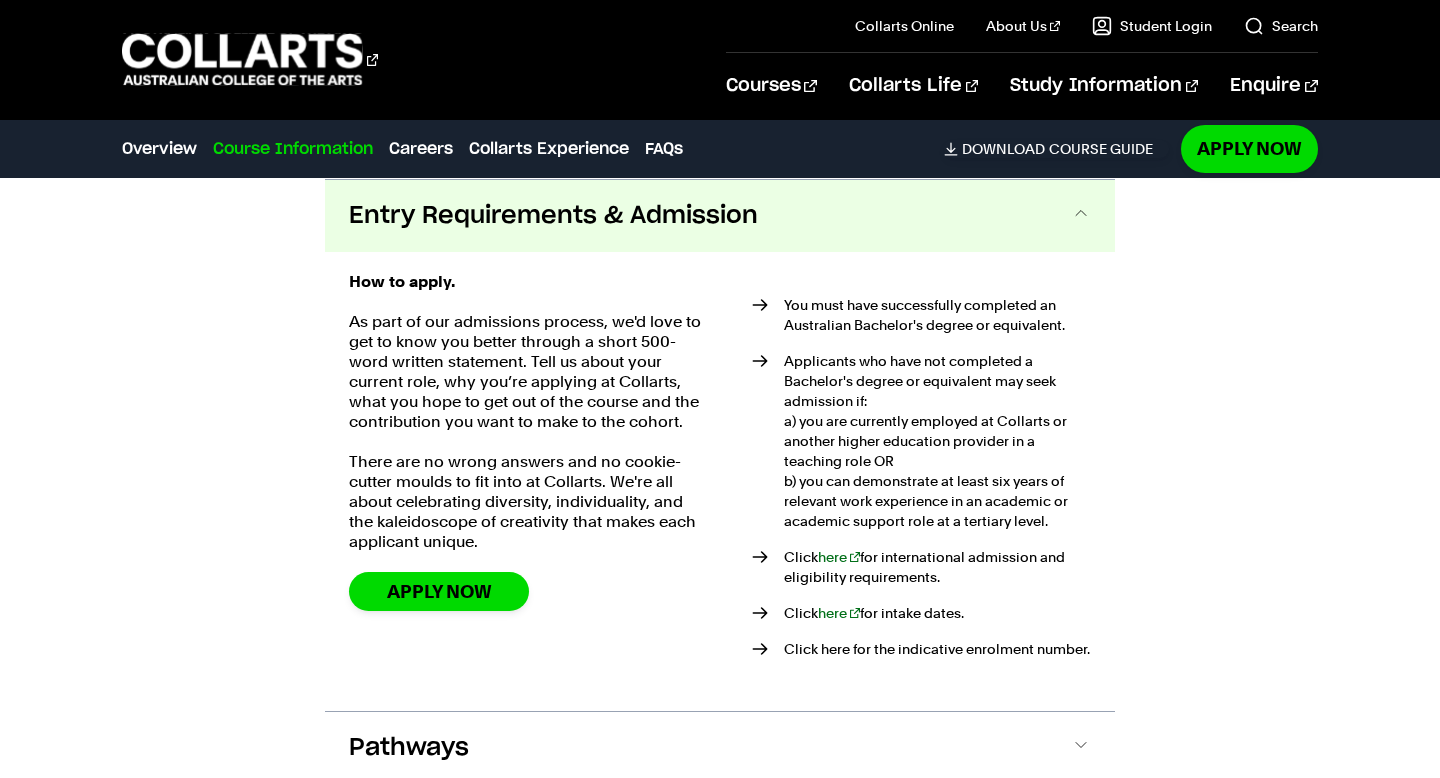 click on "How to apply.
As part of our admissions process, we'd love to get to know you better through a short 500-word written statement. Tell us about your current role, why you’re applying at Collarts, what you hope to get out of the course and the contribution you want to make to the cohort.
There are no wrong answers and no cookie-cutter moulds to fit into at Collarts. We're all about celebrating diversity, individuality, and the kaleidoscope of creativity that makes each applicant unique.
Apply Now
You must have successfully completed an Australian Bachelor's degree or equivalent.
Applicants who have not completed a Bachelor's degree or equivalent may seek admission if: a) you are currently employed at Collarts or another higher education provider in a teaching role OR
Click  here
Click  here  for intake dates.
Apply Now" at bounding box center (720, 481) 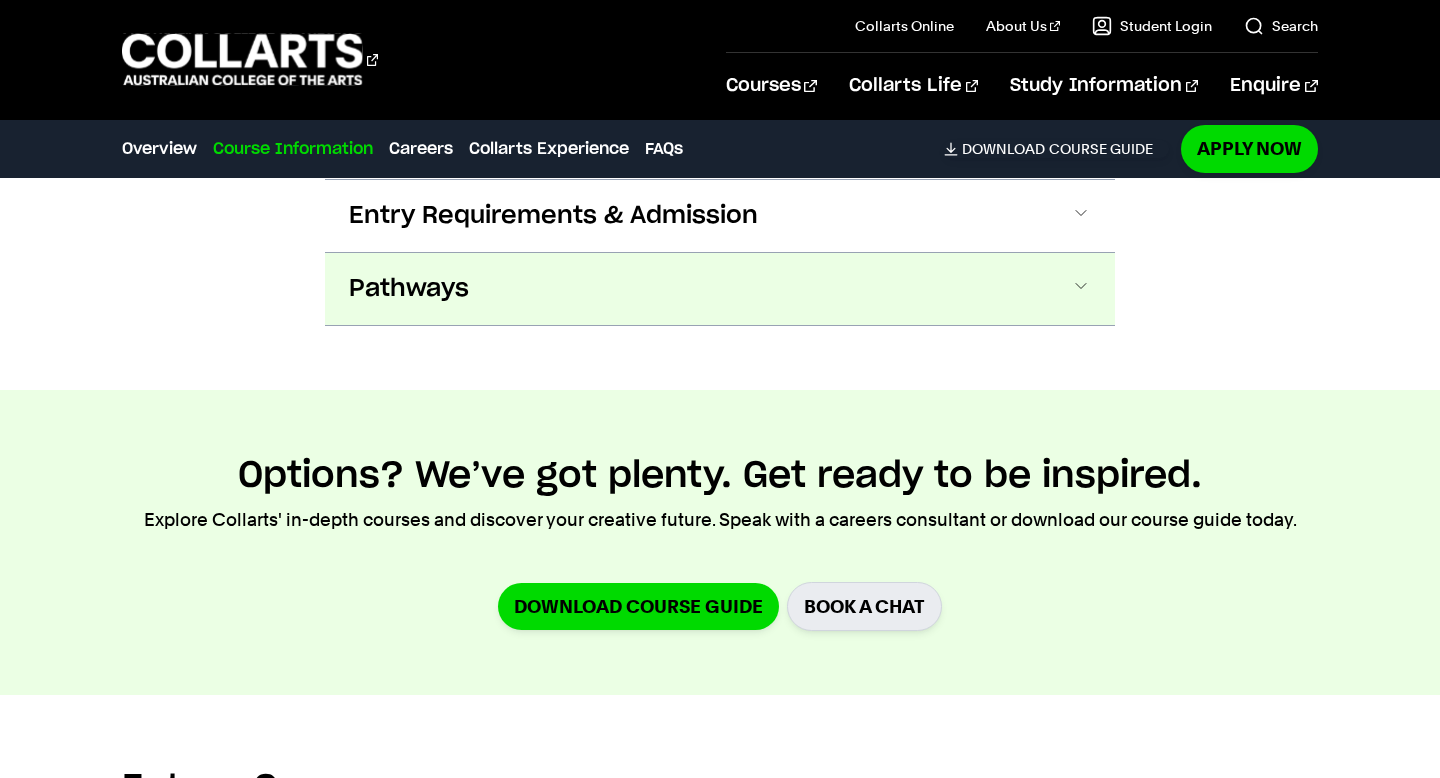 click on "Pathways" at bounding box center (720, 289) 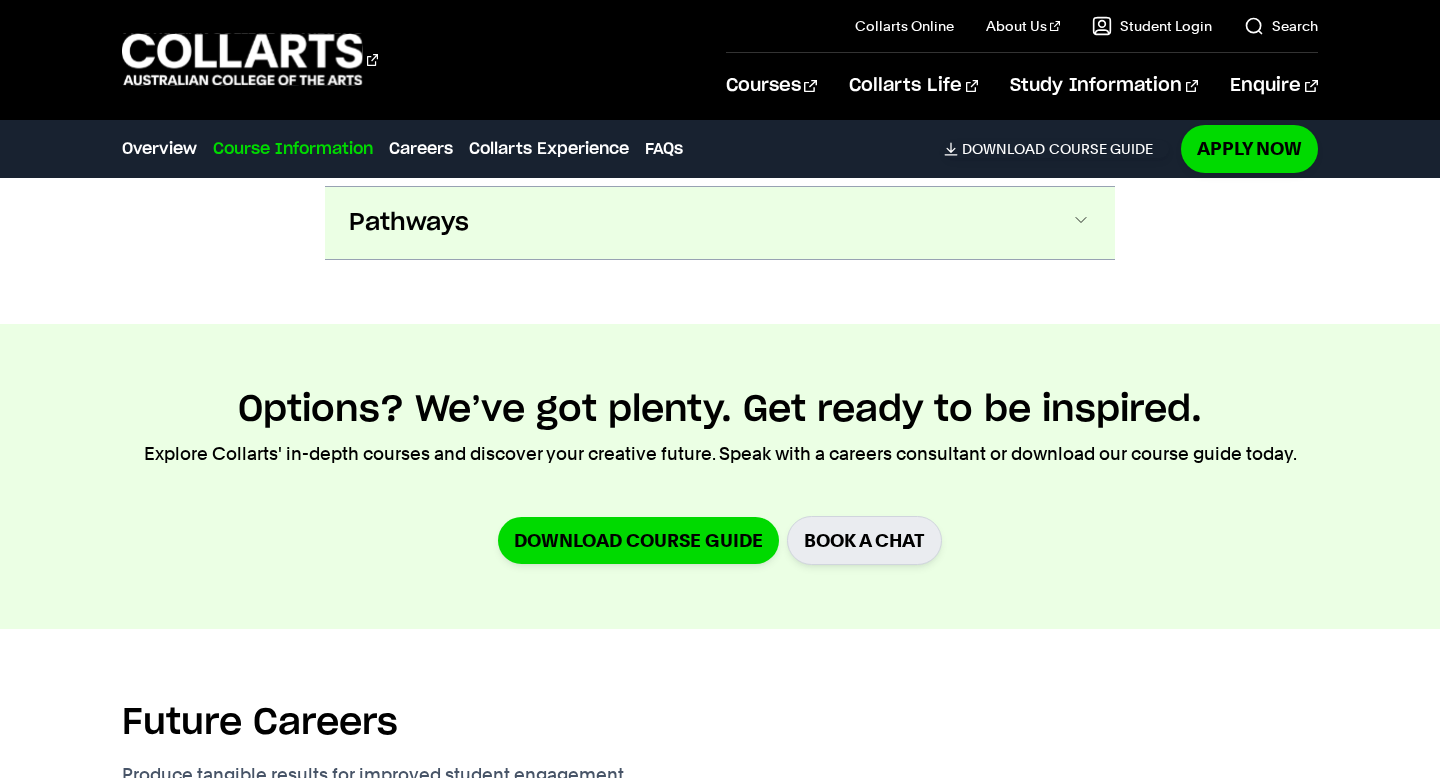 scroll, scrollTop: 2206, scrollLeft: 0, axis: vertical 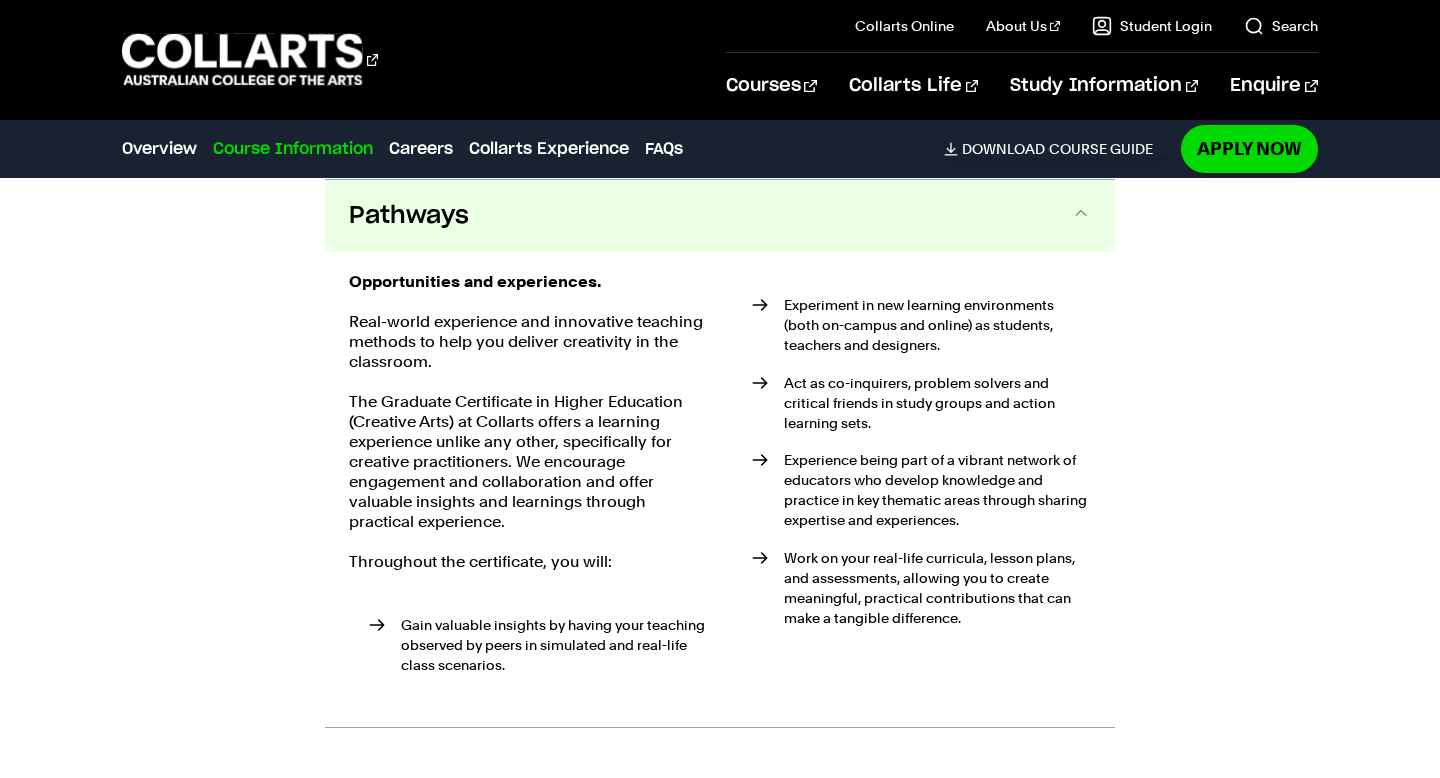 click on "Pathways" at bounding box center [720, 216] 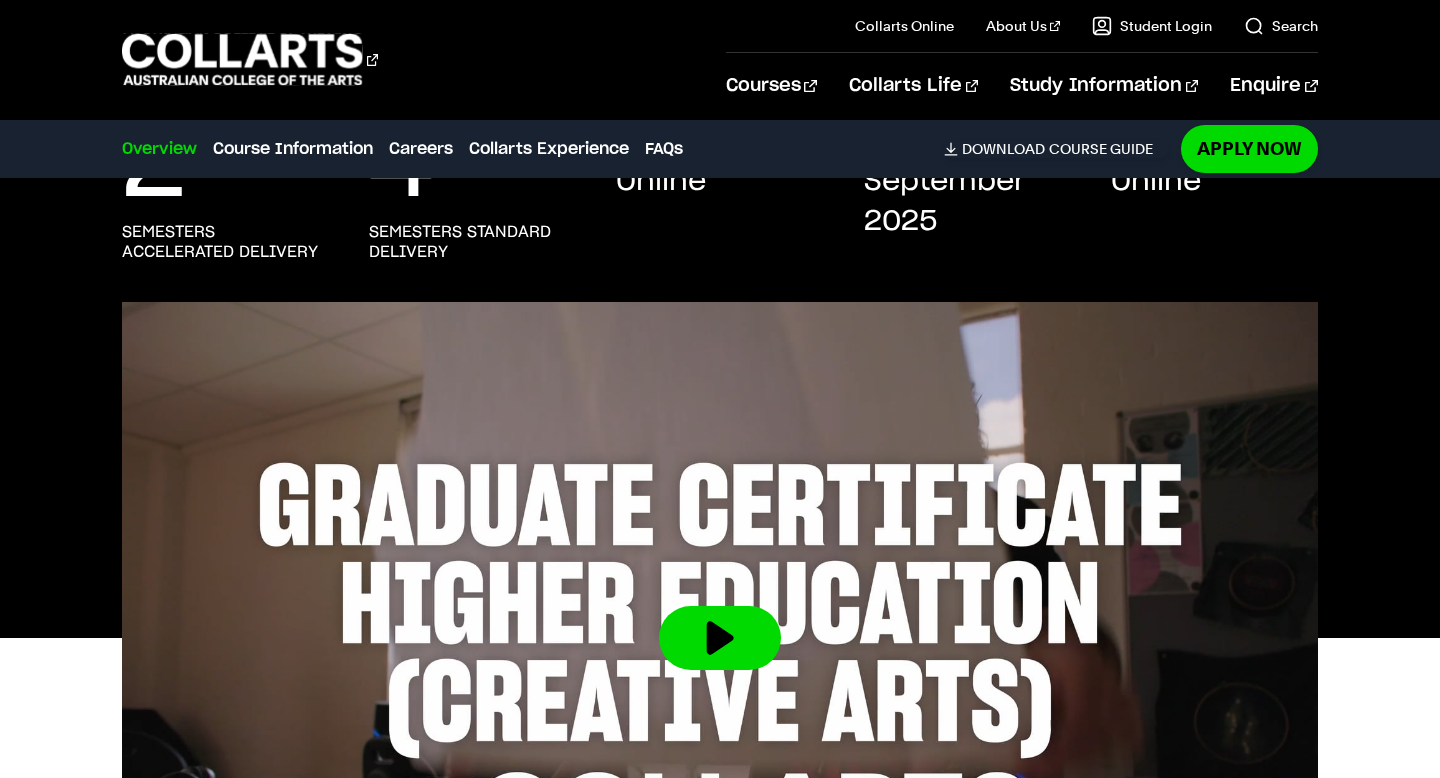 scroll, scrollTop: 0, scrollLeft: 0, axis: both 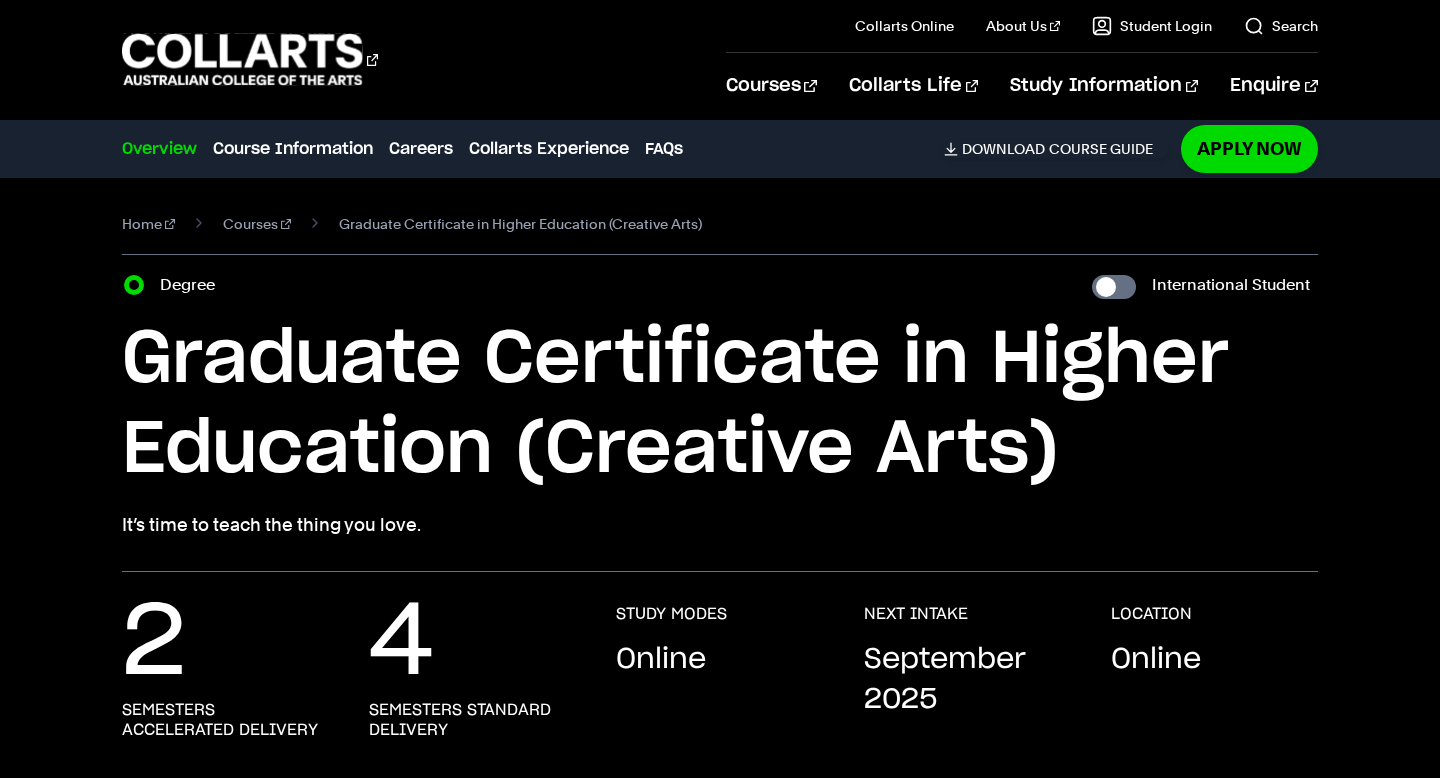 type 